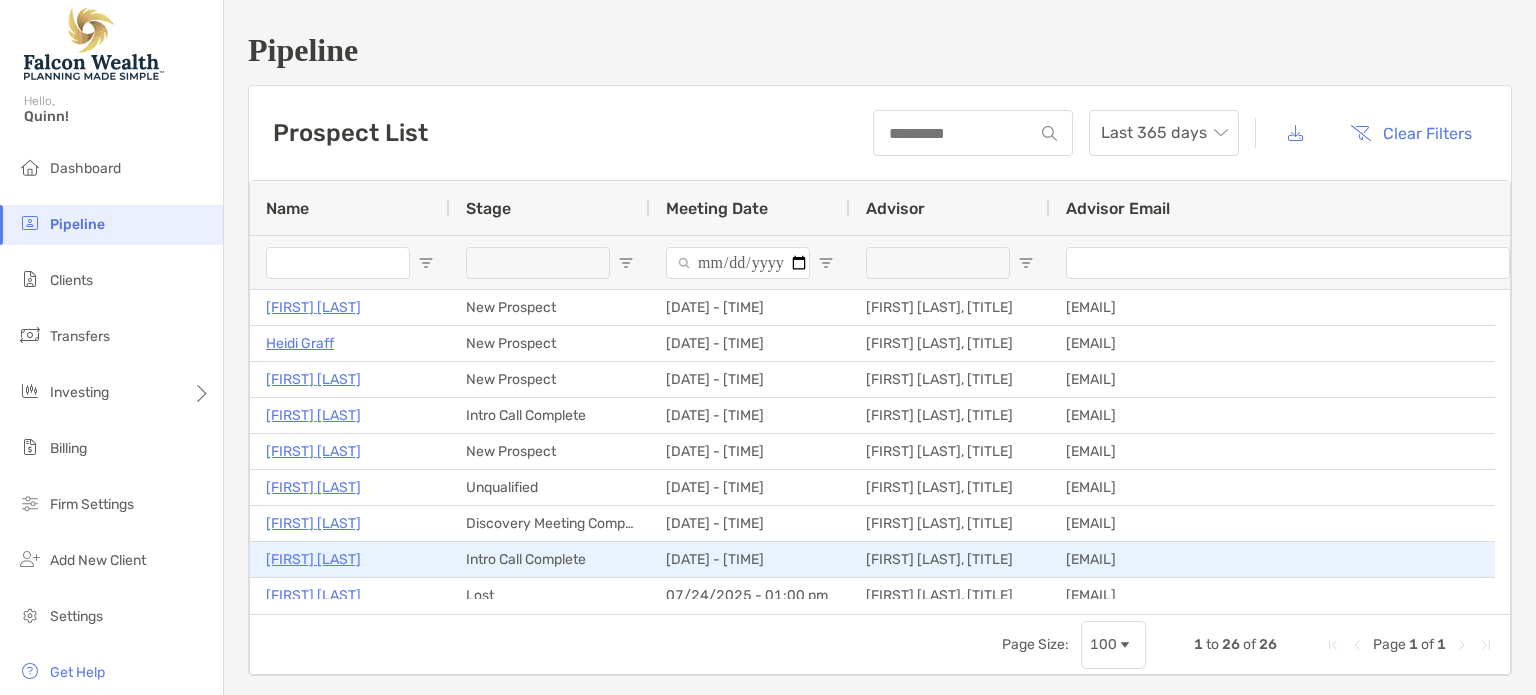 scroll, scrollTop: 0, scrollLeft: 0, axis: both 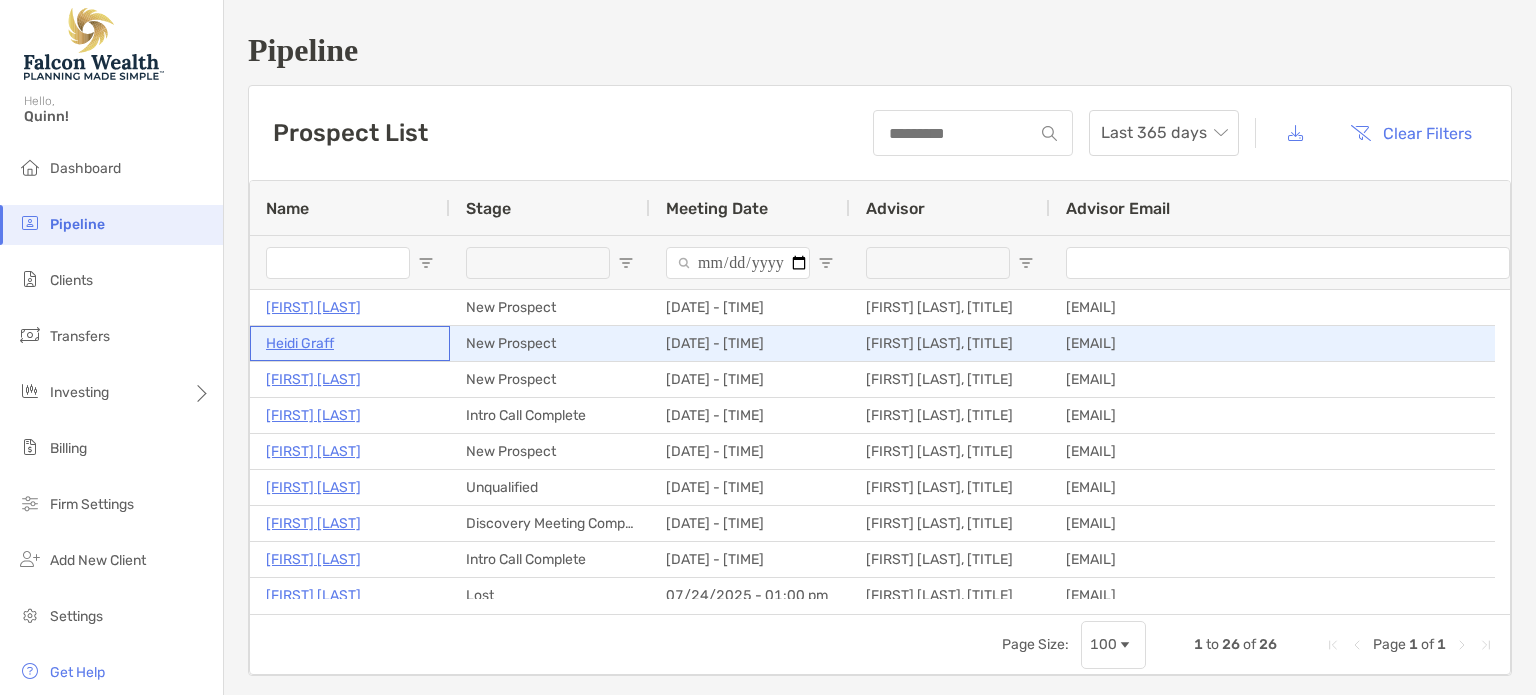 click on "Heidi Graff" at bounding box center [300, 343] 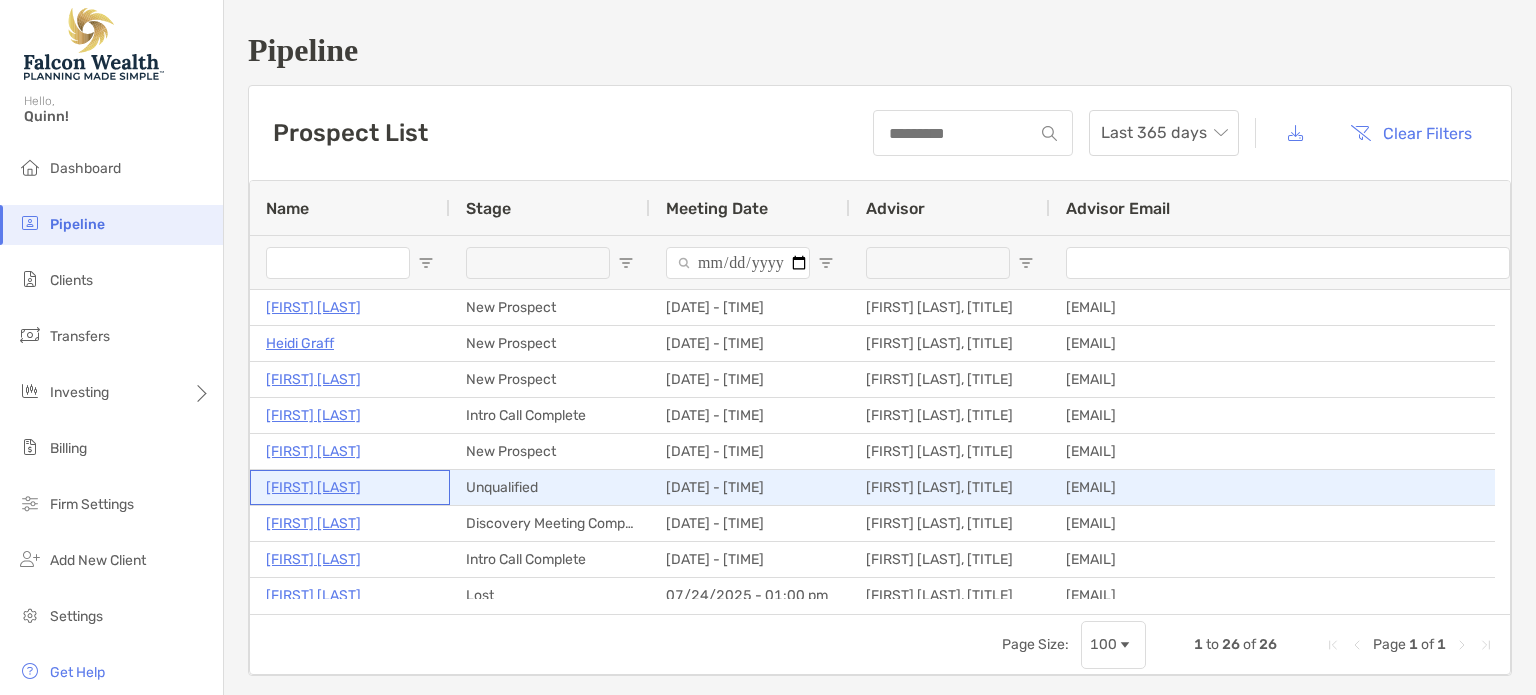 click on "Ann [NAME]" at bounding box center (313, 487) 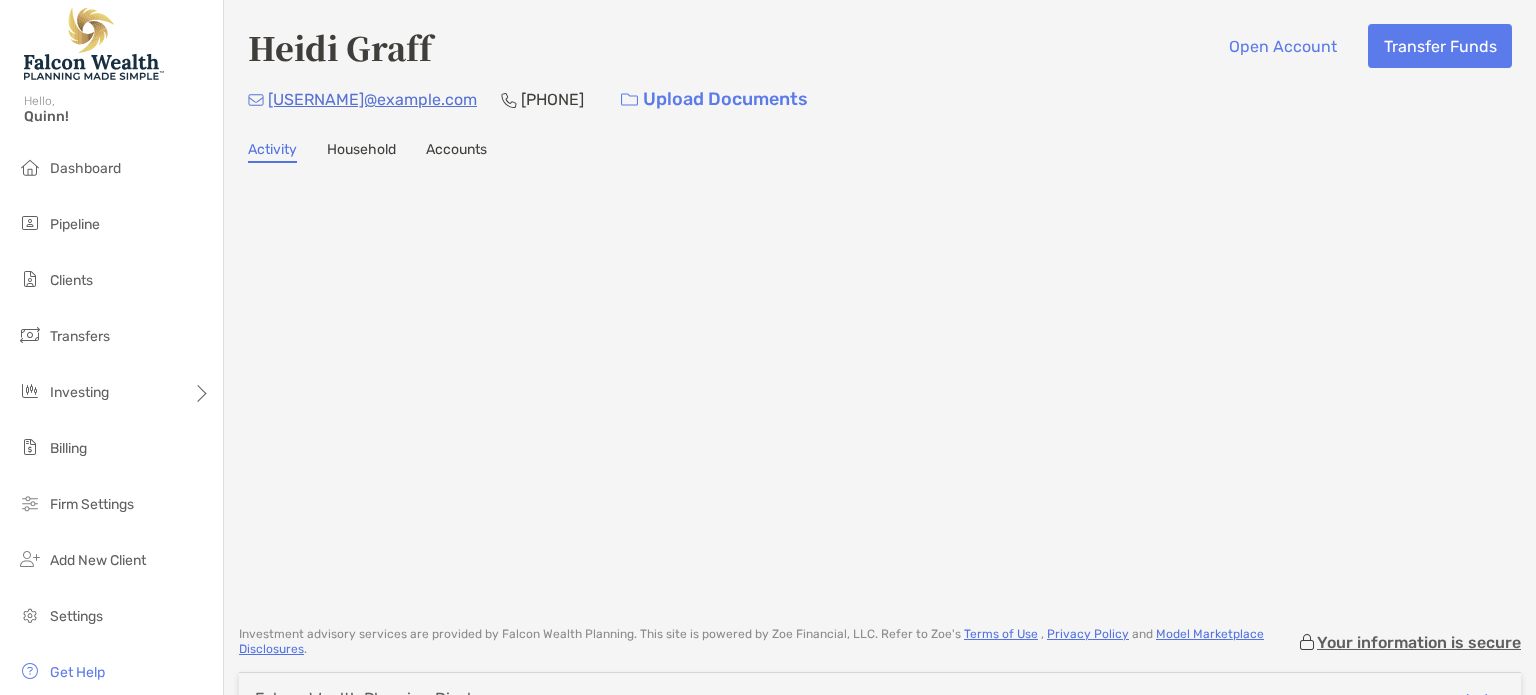 scroll, scrollTop: 0, scrollLeft: 0, axis: both 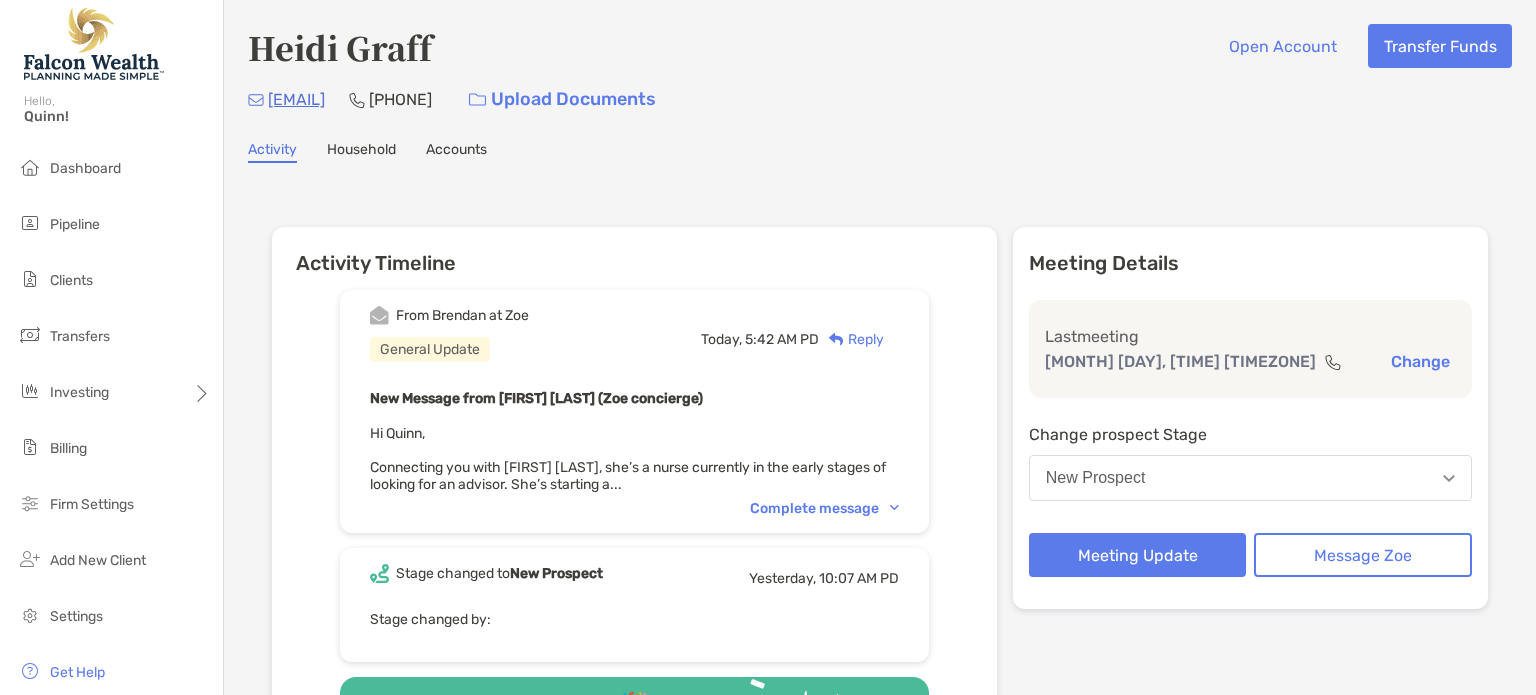 click on "New Prospect" at bounding box center (1250, 478) 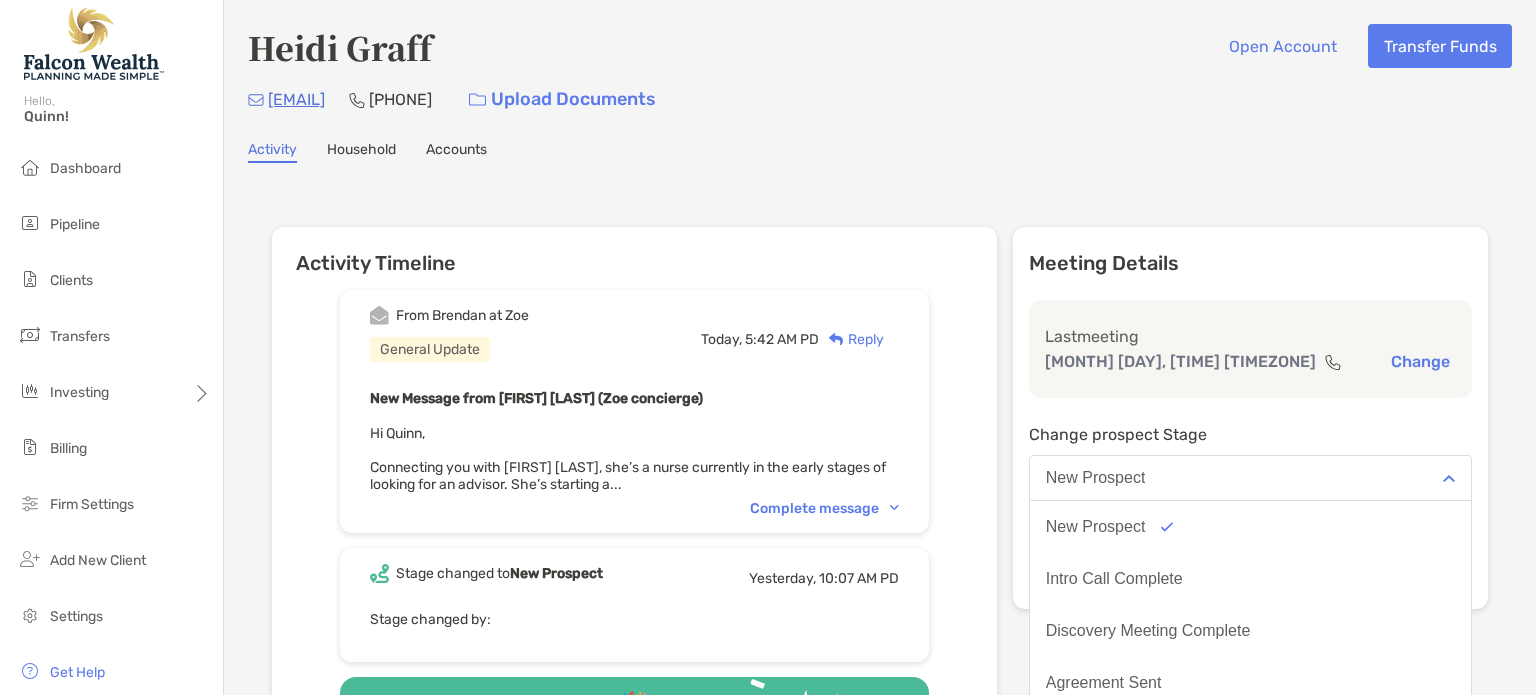 scroll, scrollTop: 100, scrollLeft: 0, axis: vertical 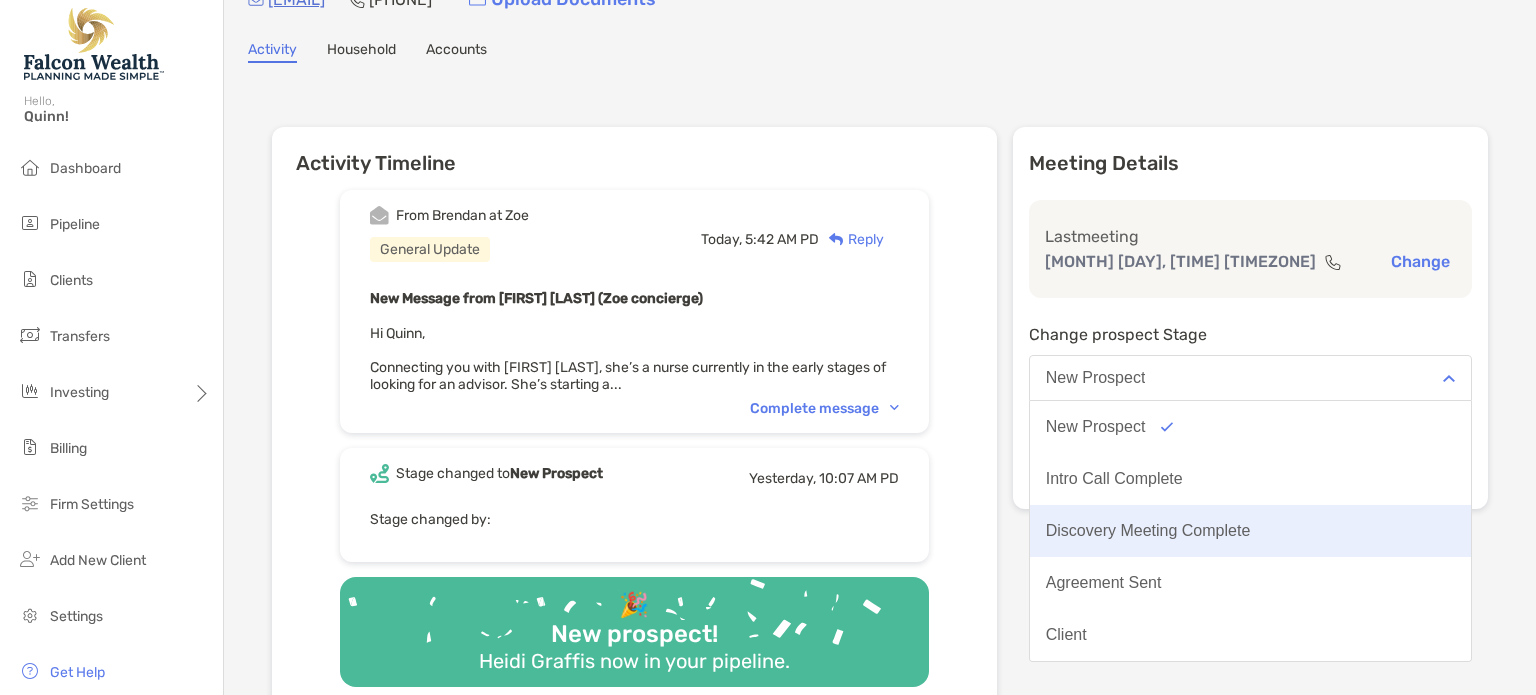 click on "Discovery Meeting Complete" at bounding box center (1148, 531) 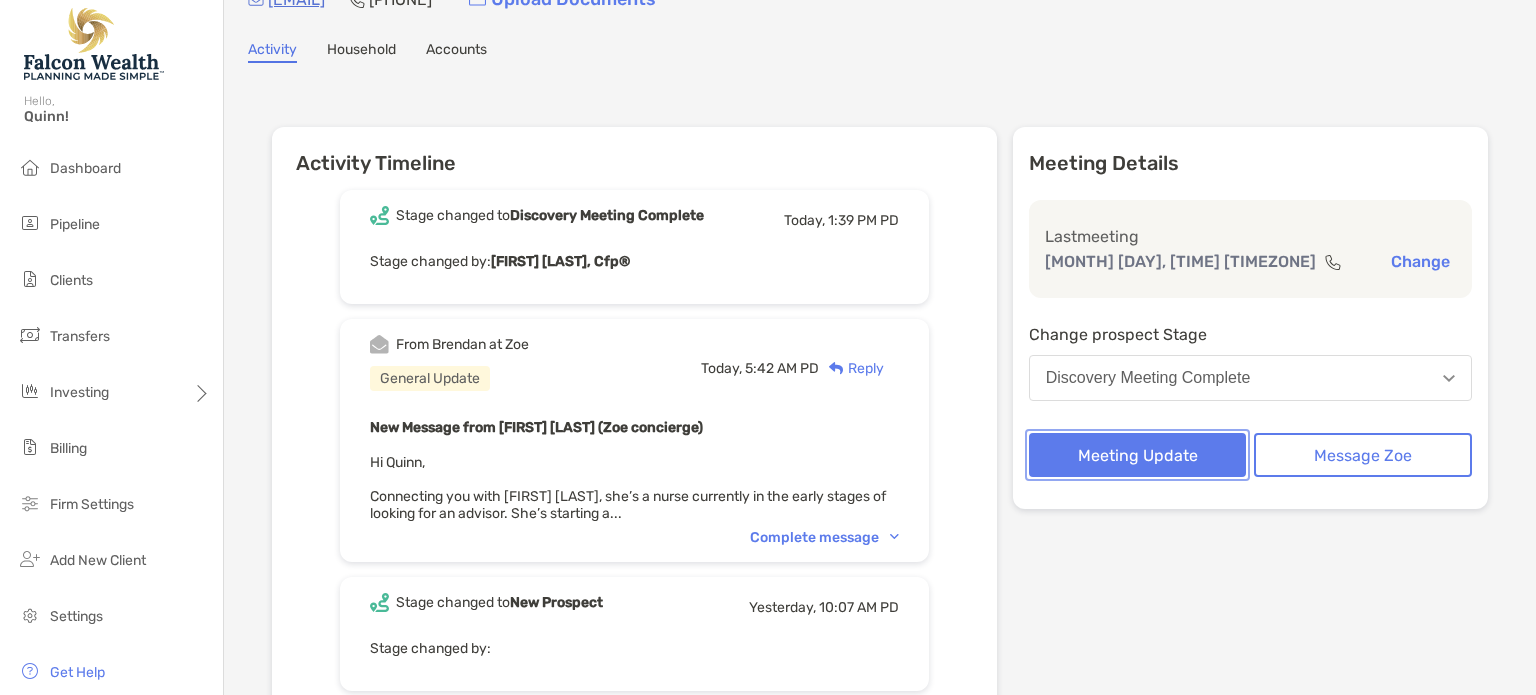 click on "Meeting Update" at bounding box center [1138, 455] 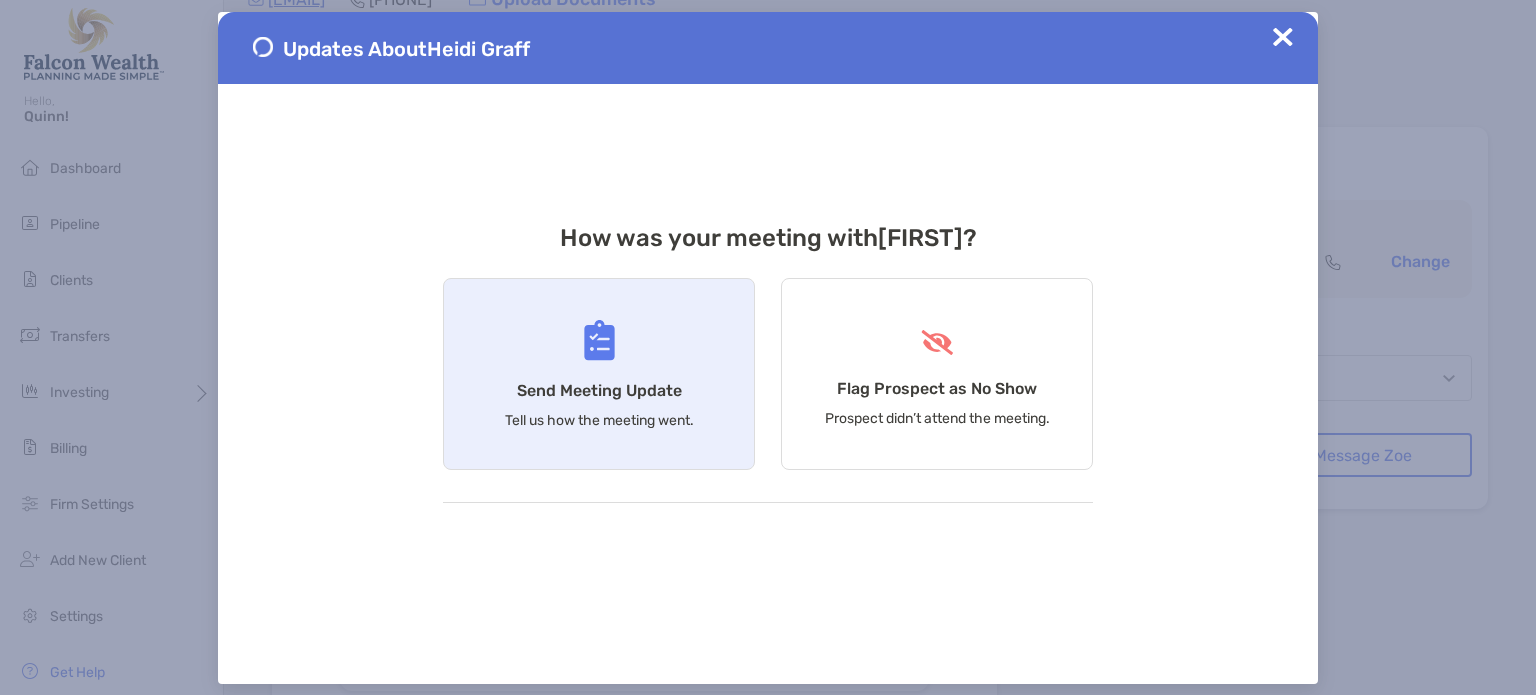 click on "Send Meeting Update Tell us how the meeting went." at bounding box center (599, 374) 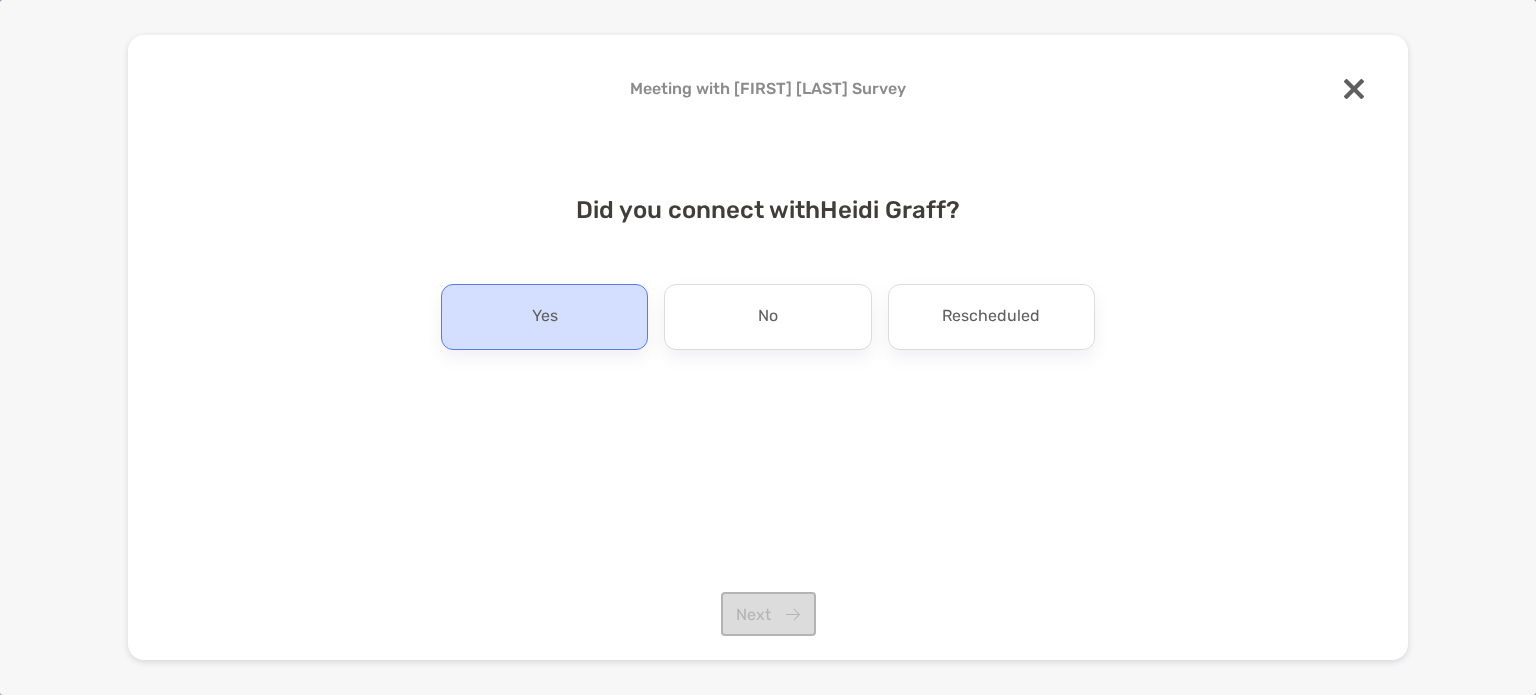 click on "Yes" at bounding box center [545, 317] 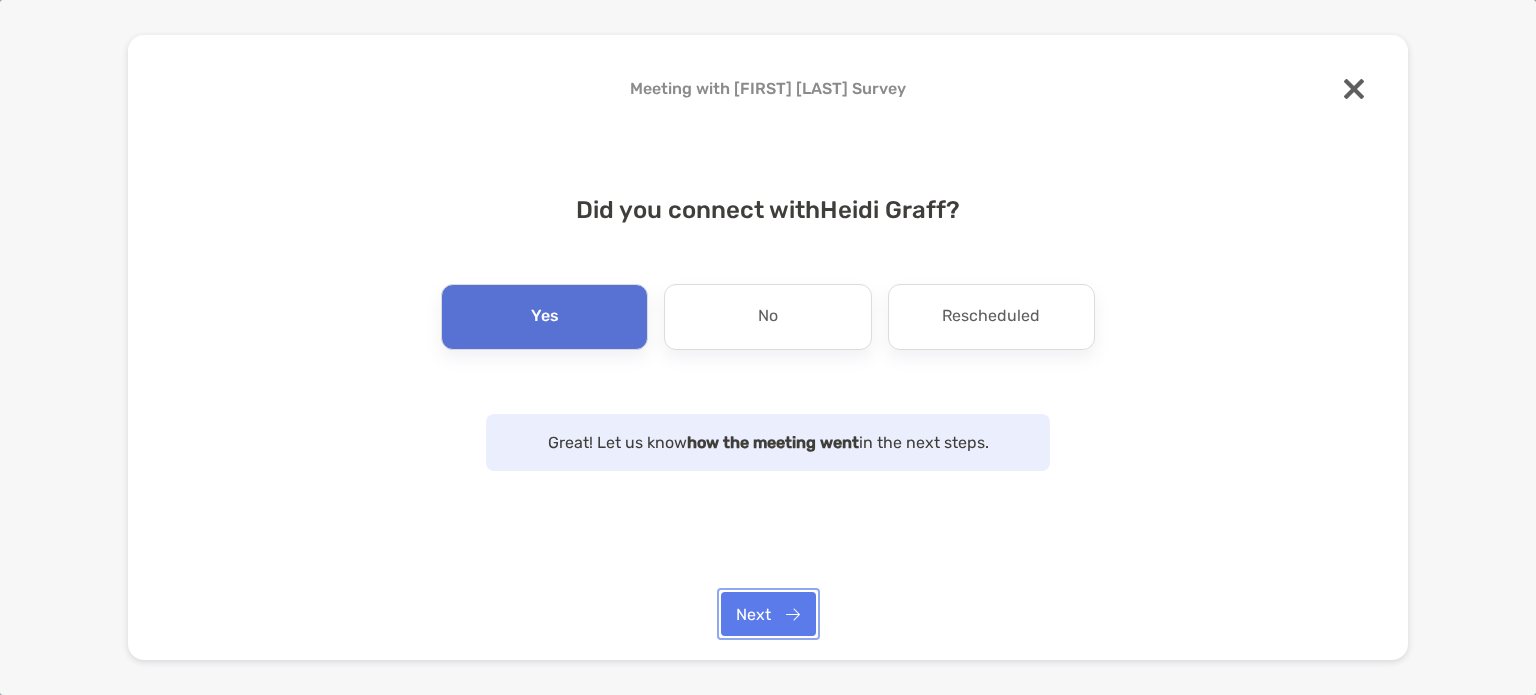 click on "Next" at bounding box center [768, 614] 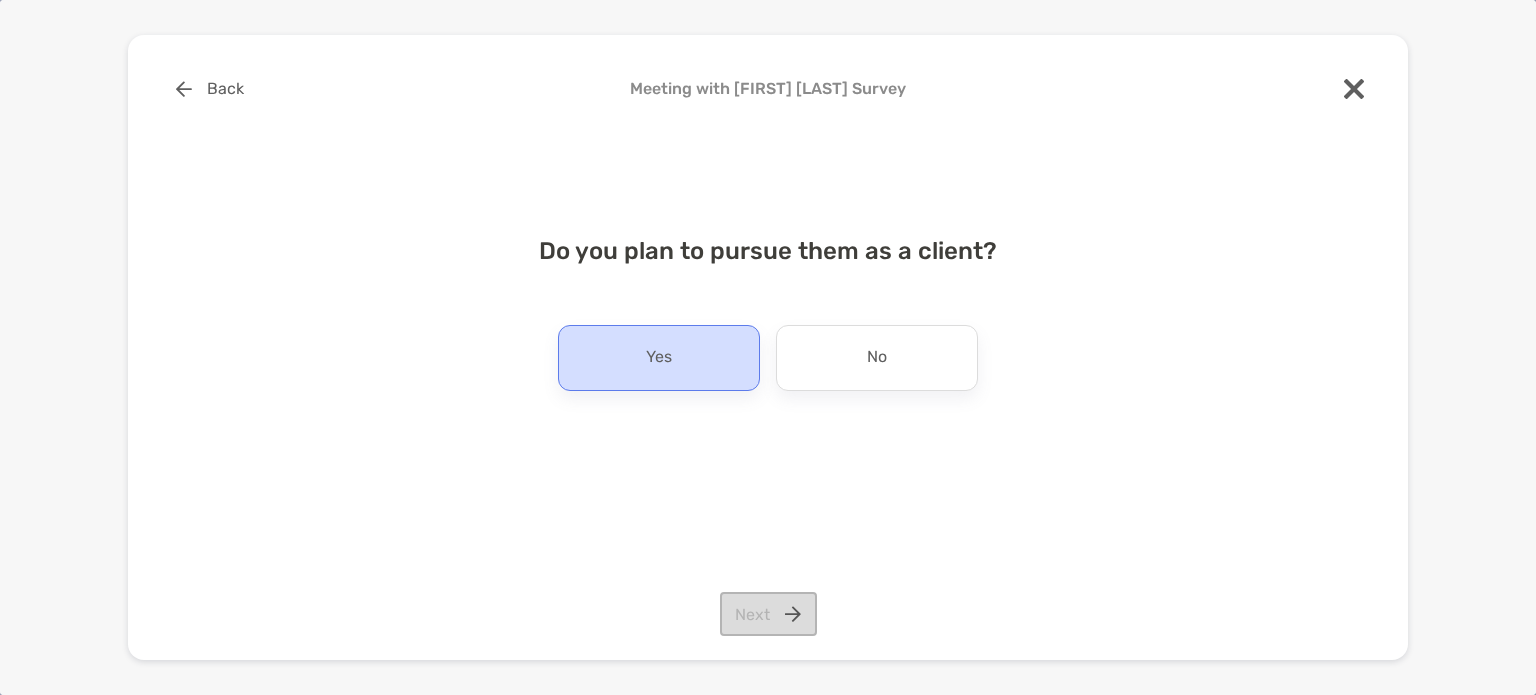 click on "Yes" at bounding box center (659, 358) 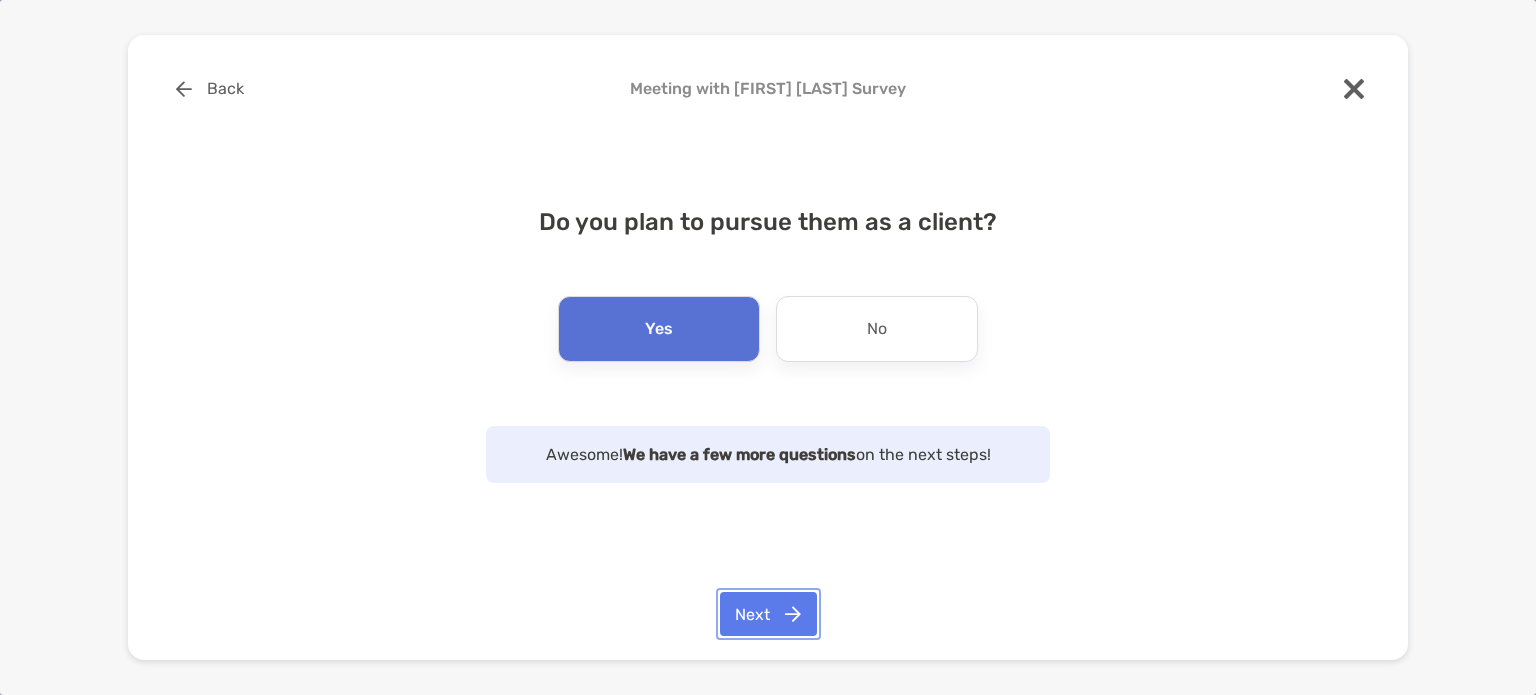 click on "Next" at bounding box center (768, 614) 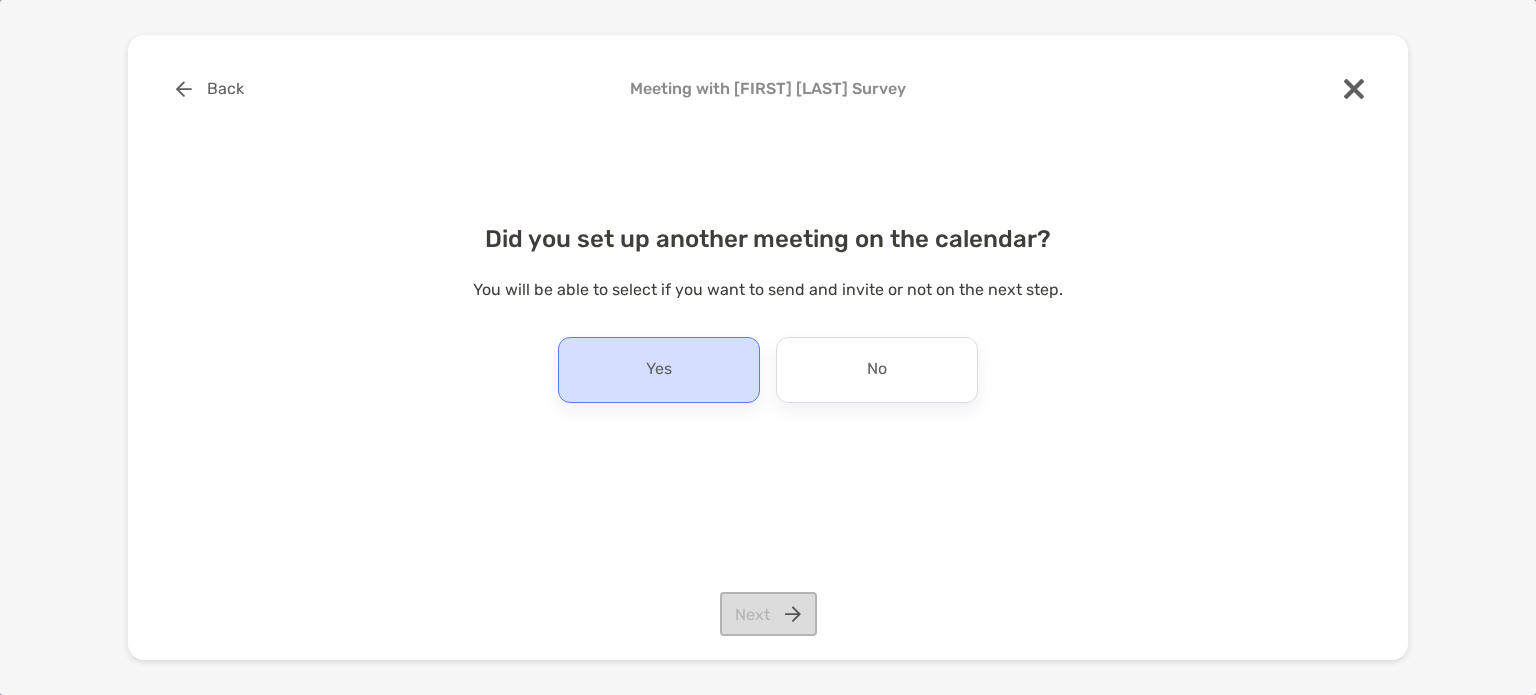 click on "Yes" at bounding box center [659, 370] 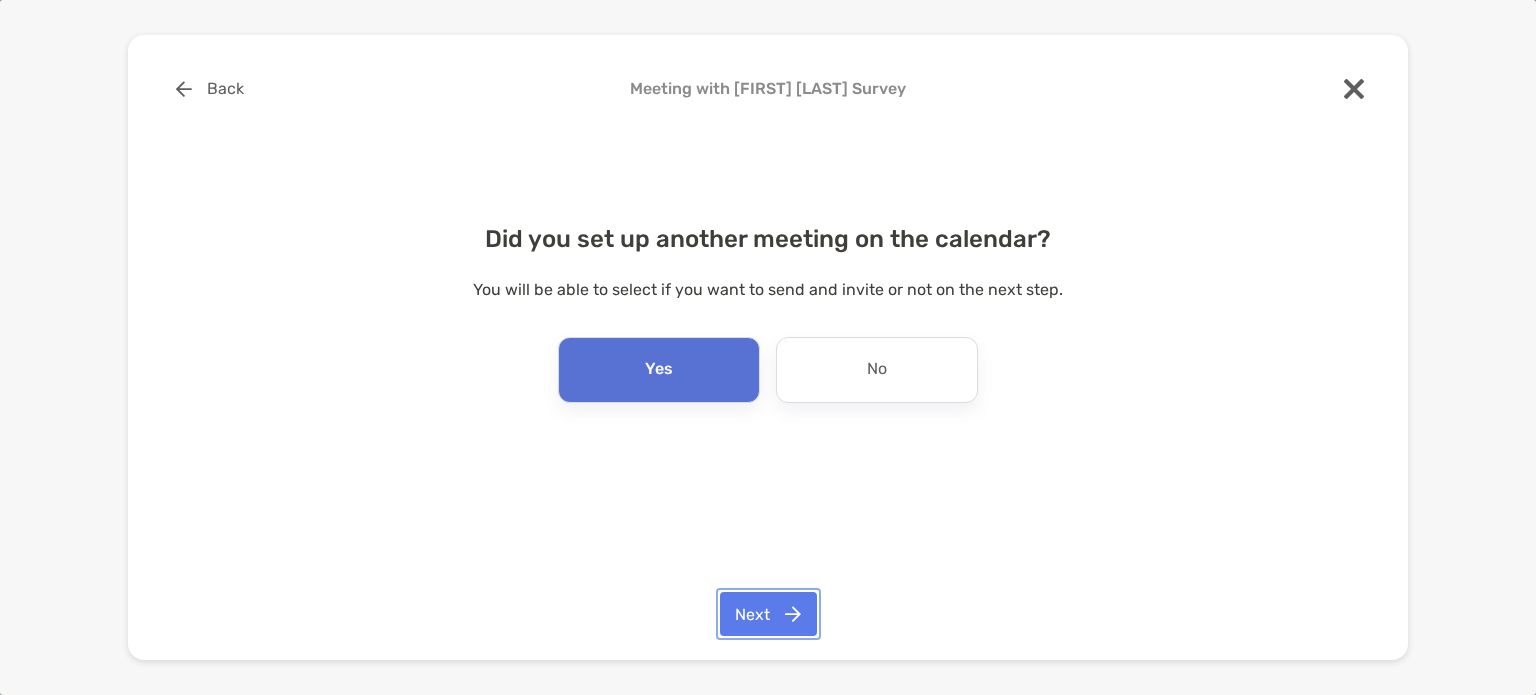 click on "Next" at bounding box center [768, 614] 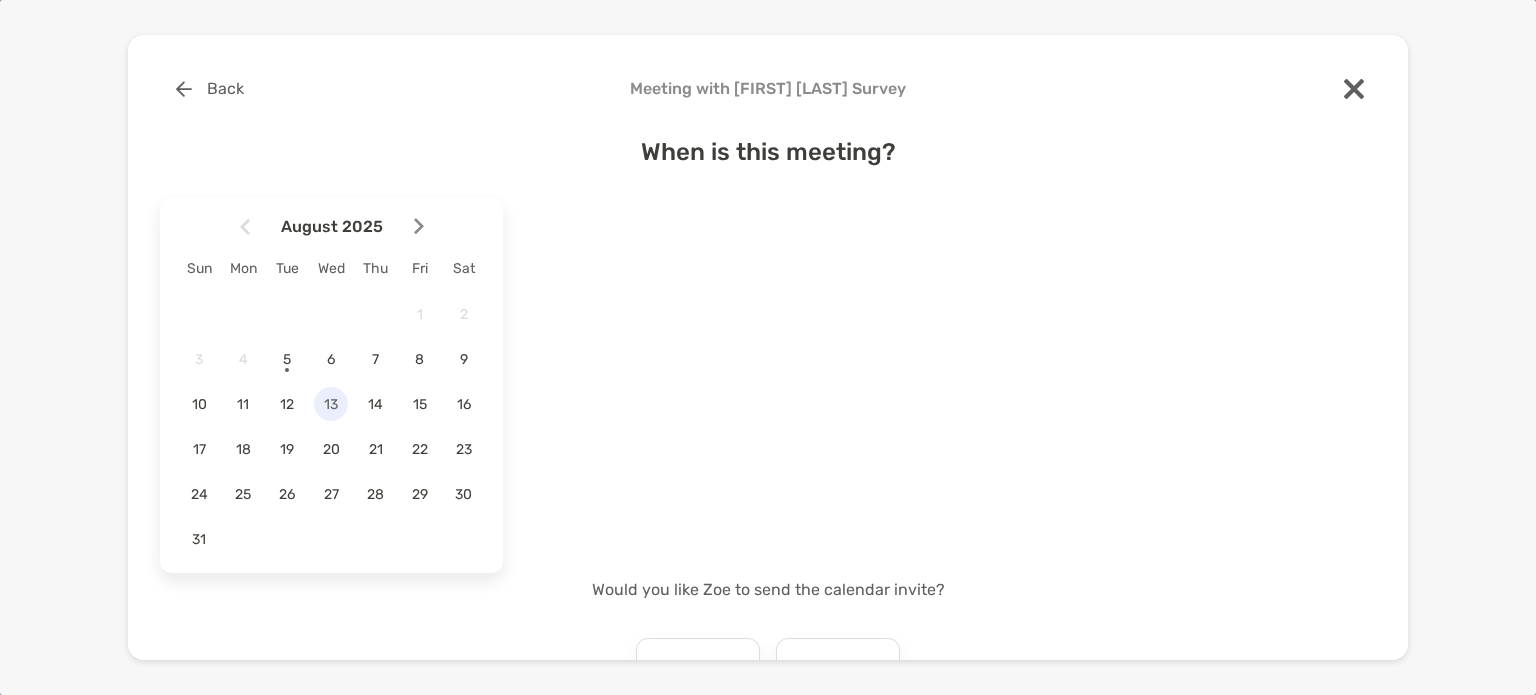 click on "13" at bounding box center [331, 404] 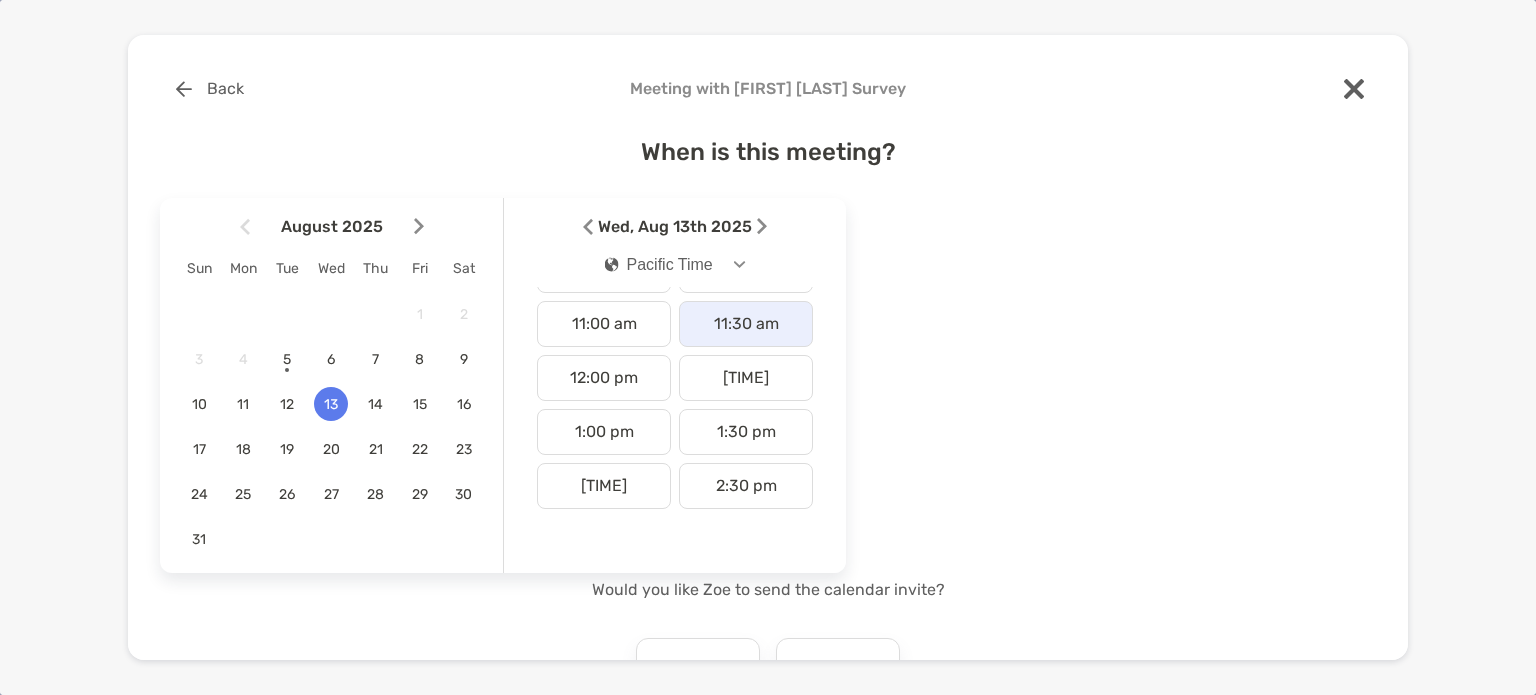 scroll, scrollTop: 600, scrollLeft: 0, axis: vertical 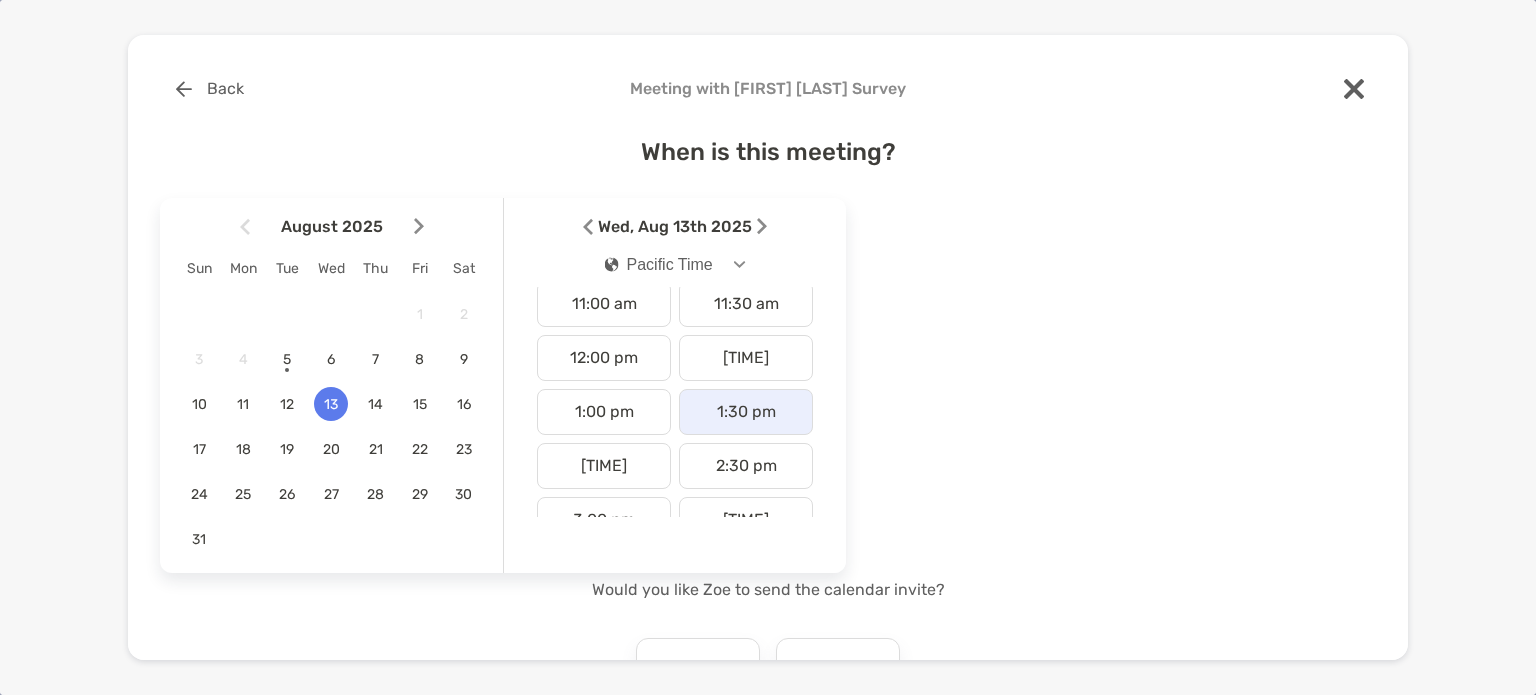 click on "1:30 pm" at bounding box center (746, 412) 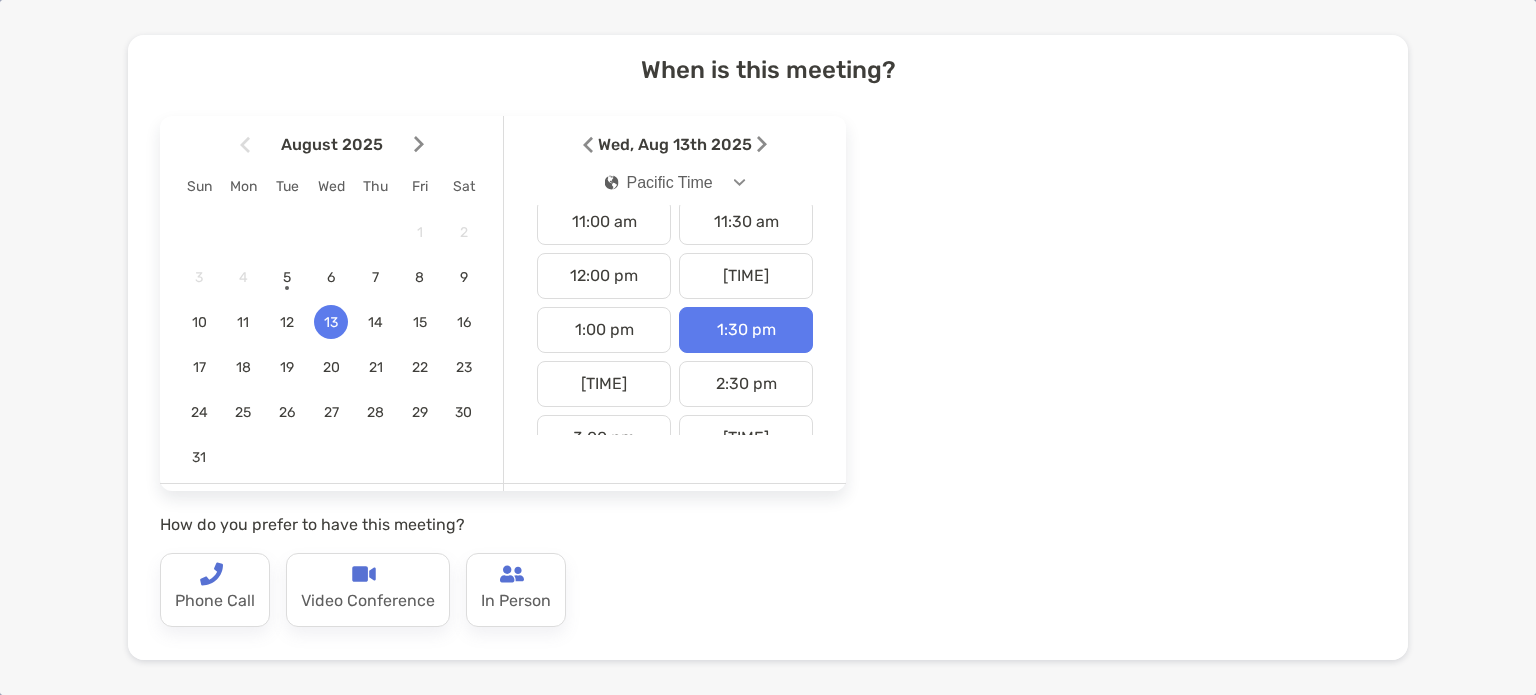scroll, scrollTop: 200, scrollLeft: 0, axis: vertical 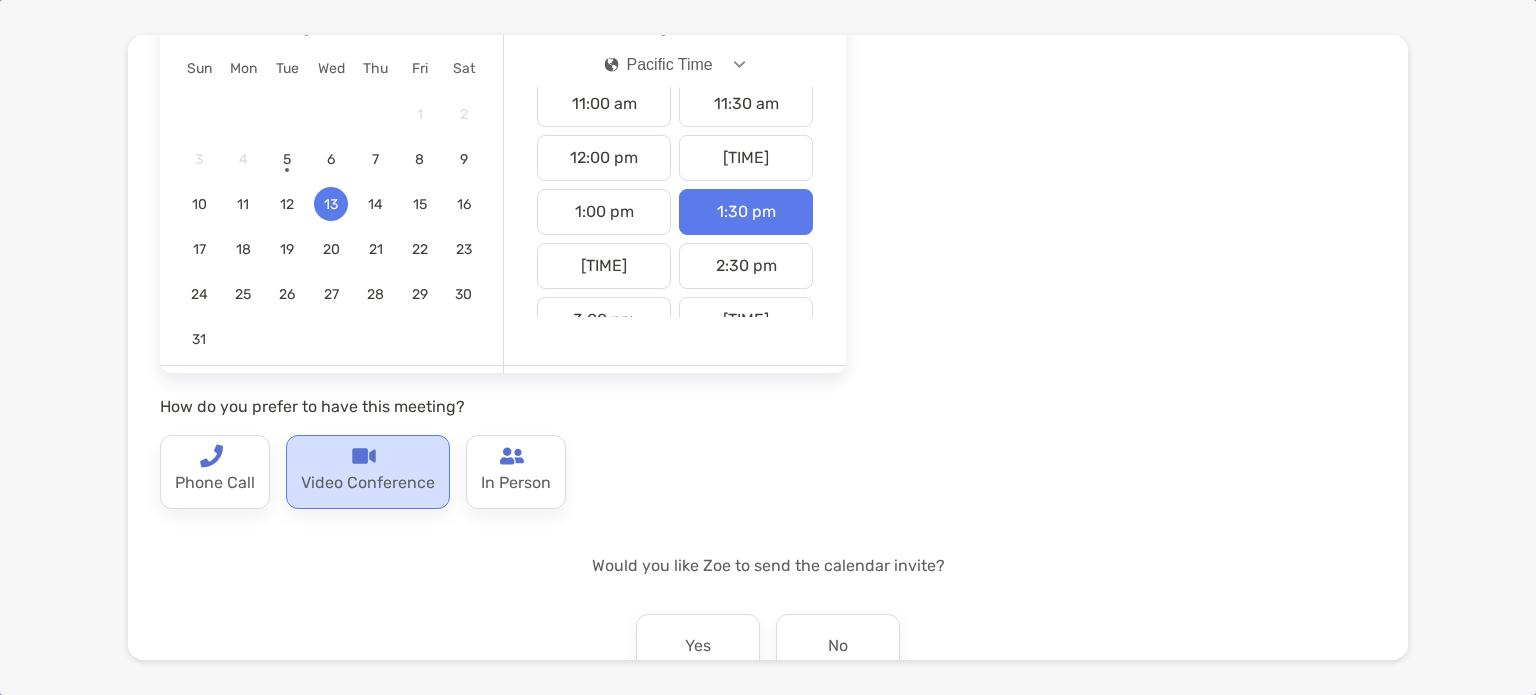 click at bounding box center (364, 456) 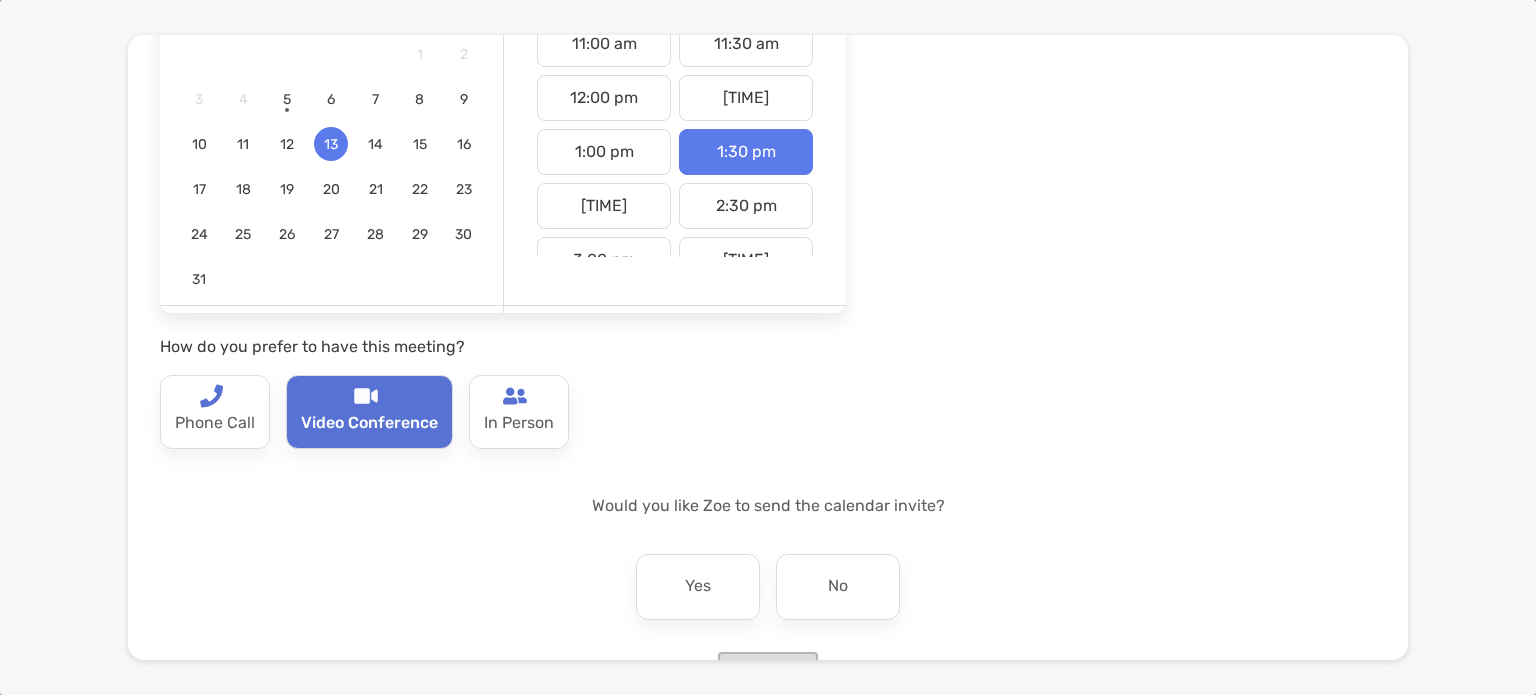 scroll, scrollTop: 326, scrollLeft: 0, axis: vertical 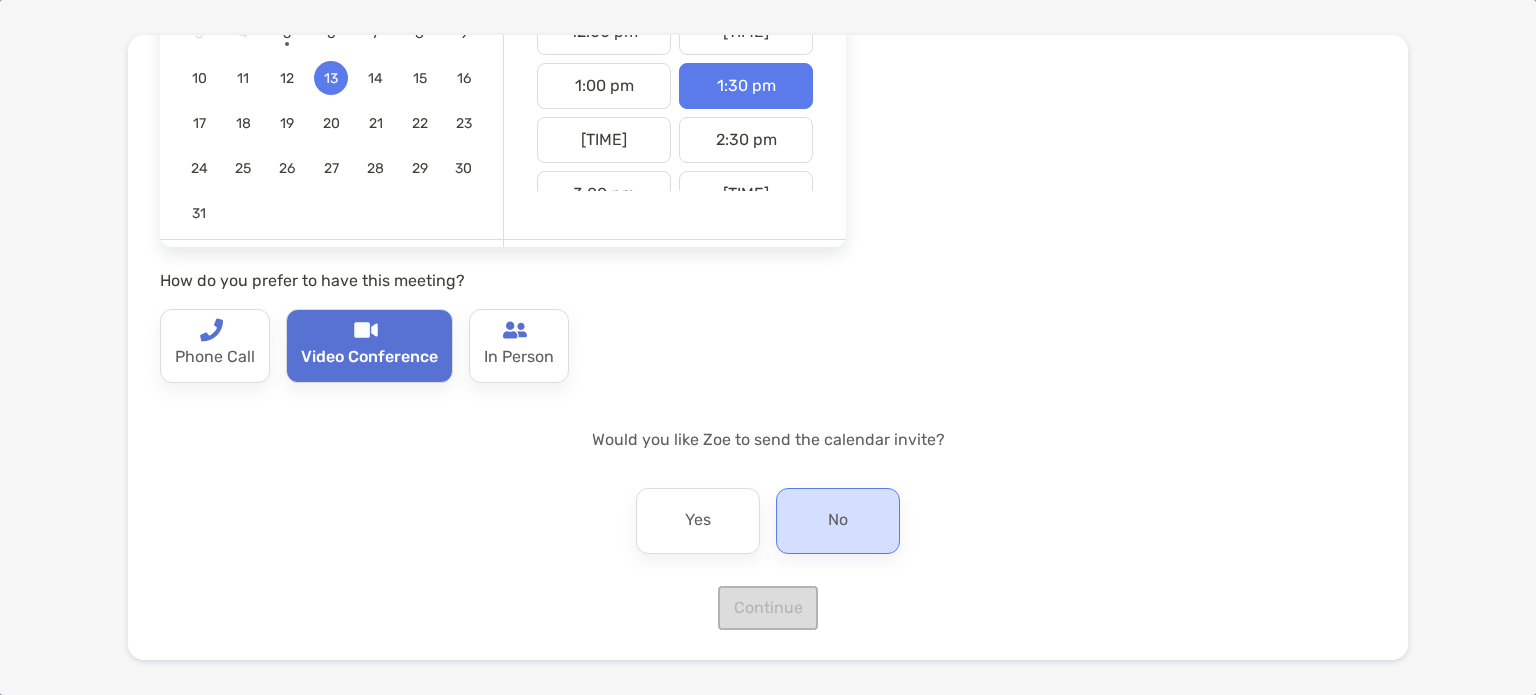click on "No" at bounding box center [838, 521] 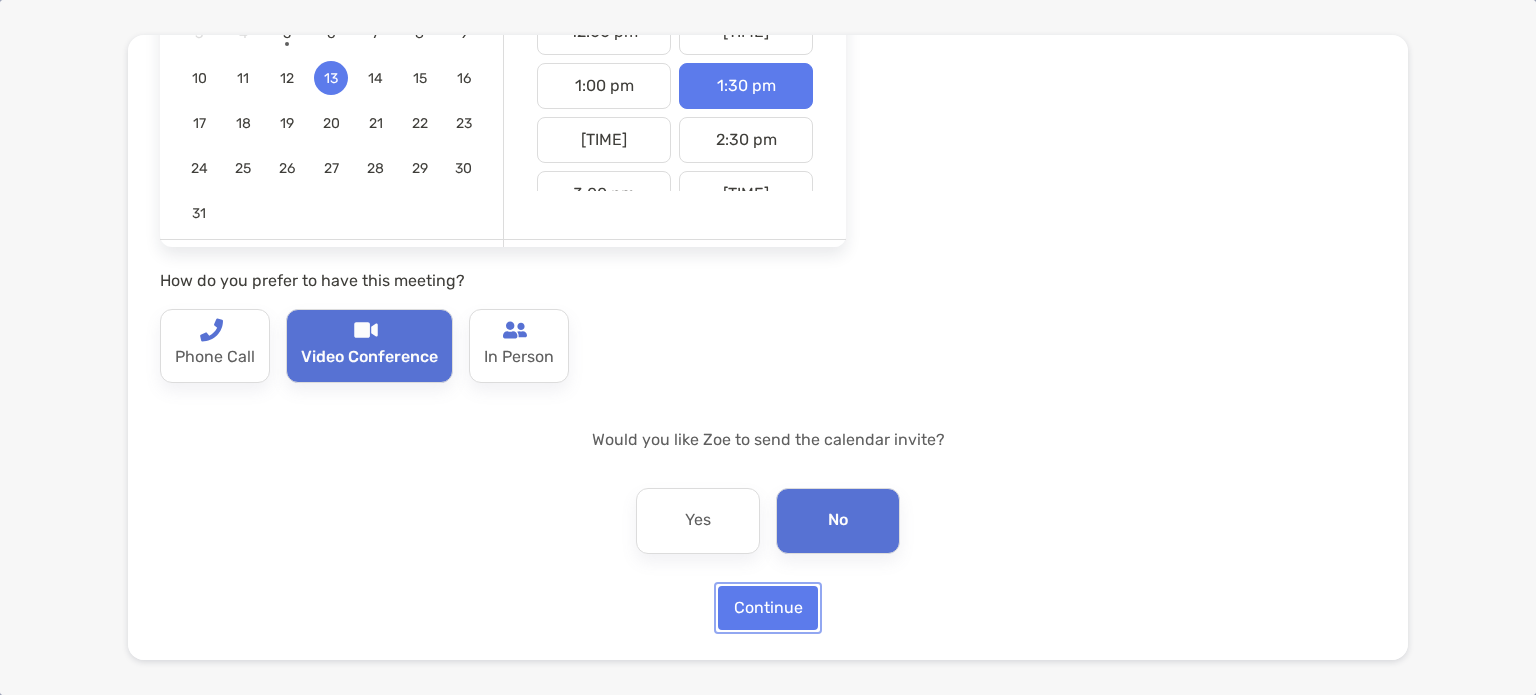 click on "Continue" at bounding box center [768, 608] 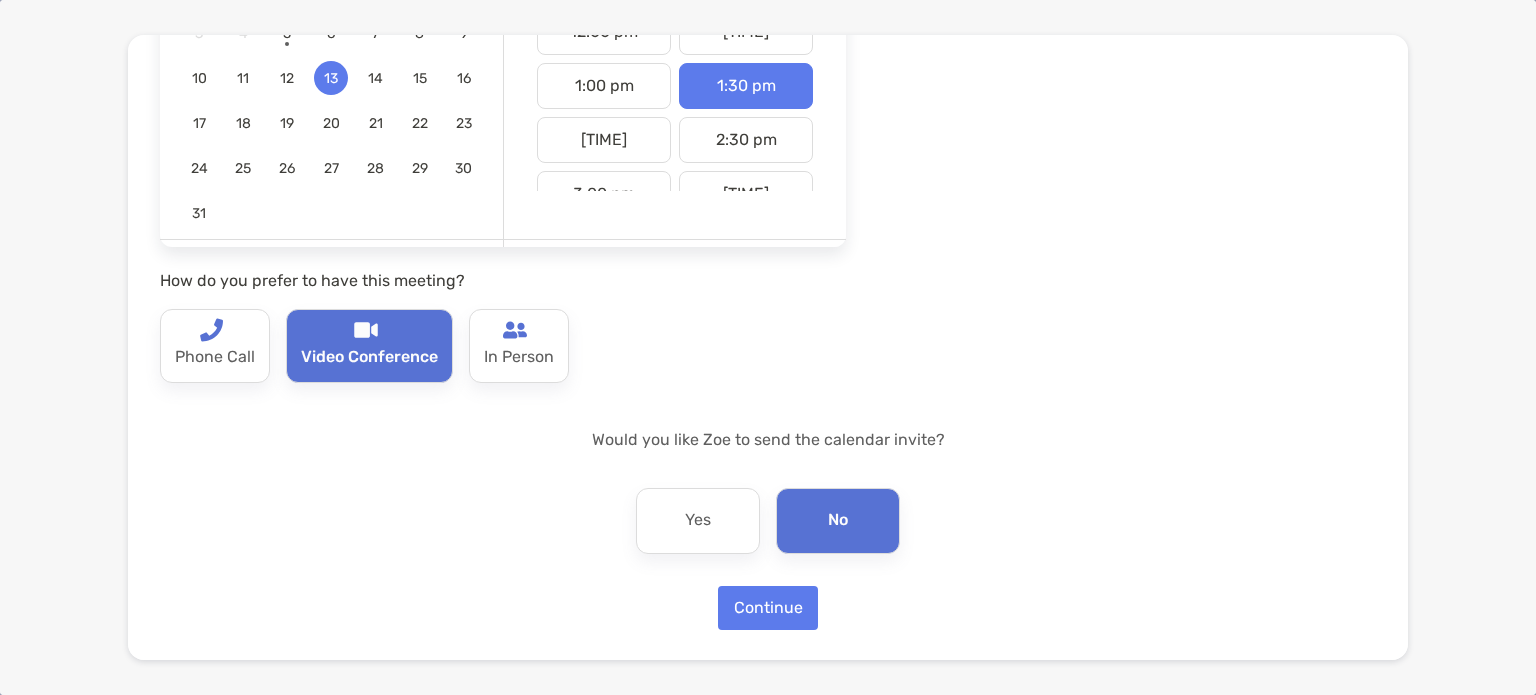 scroll, scrollTop: 0, scrollLeft: 0, axis: both 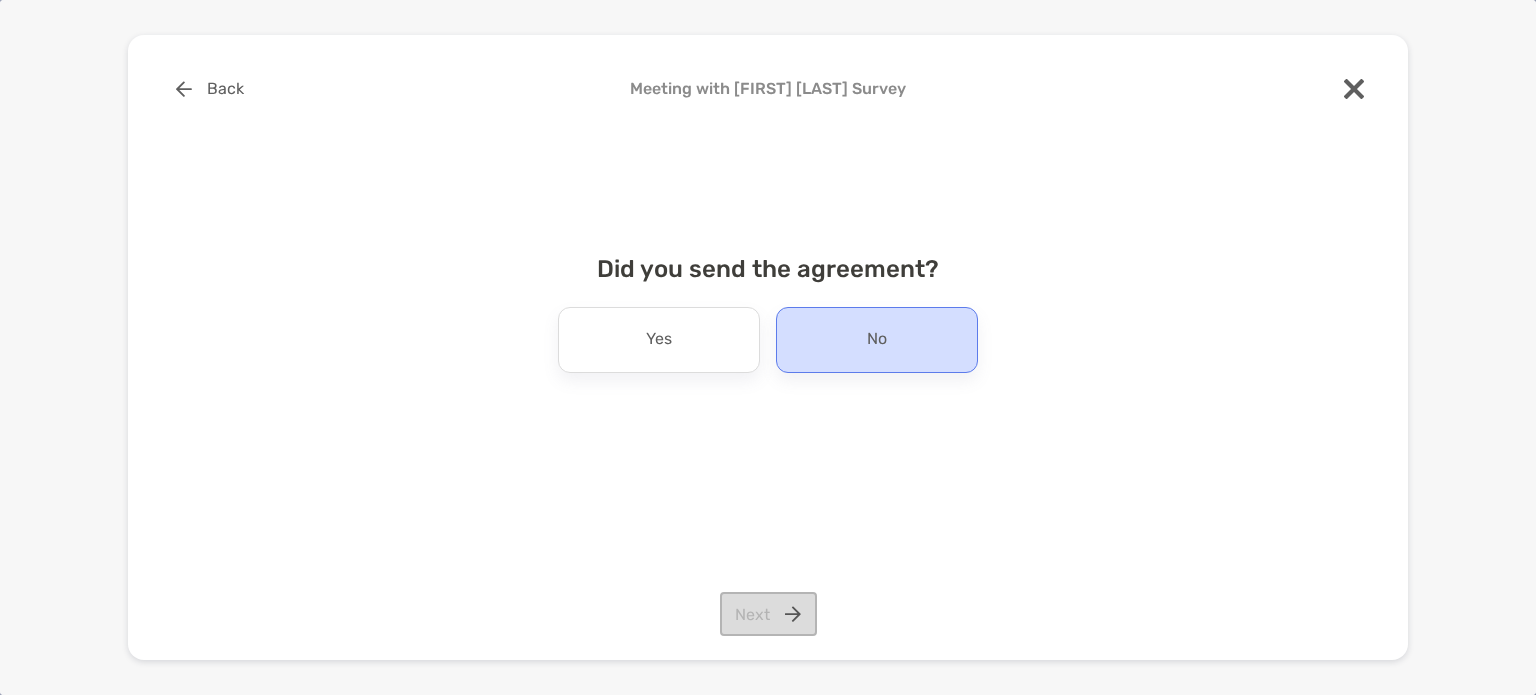 click on "No" at bounding box center [877, 340] 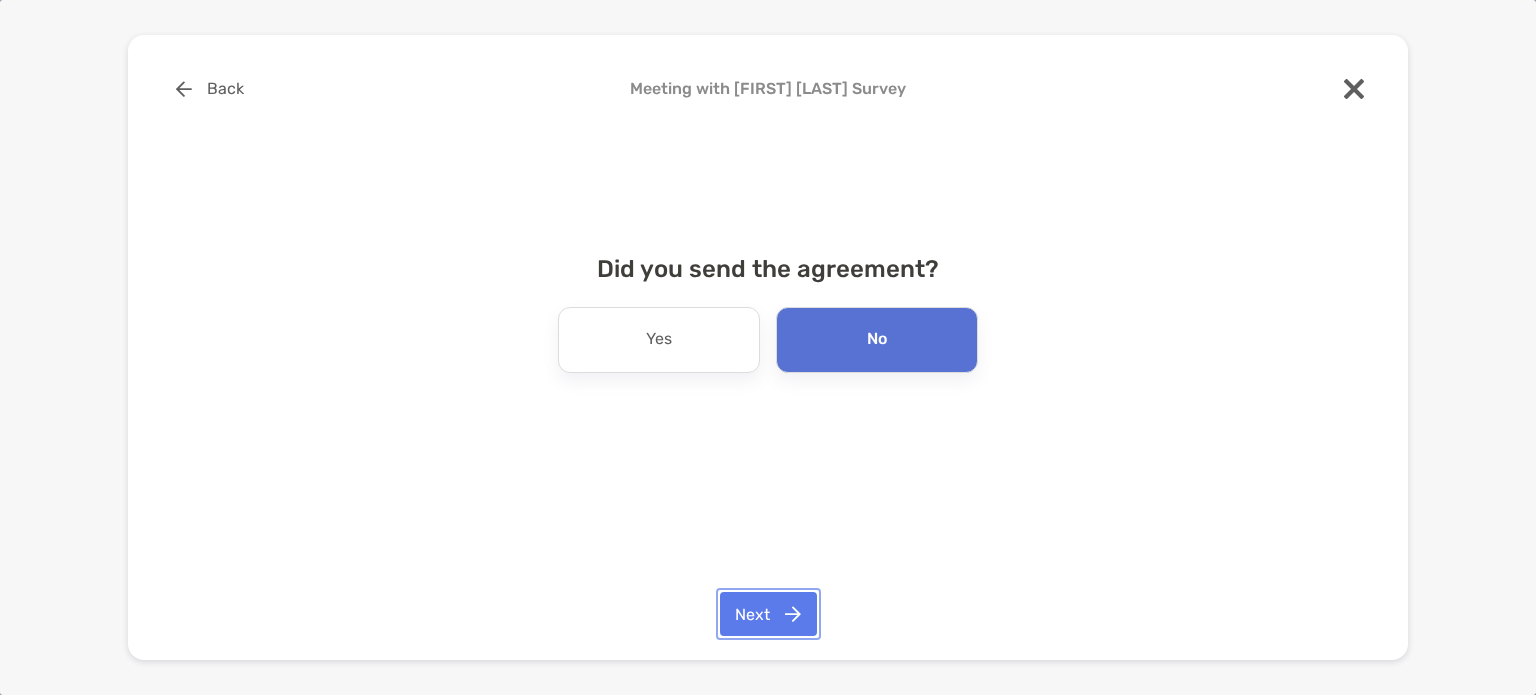 drag, startPoint x: 775, startPoint y: 615, endPoint x: 892, endPoint y: 592, distance: 119.23926 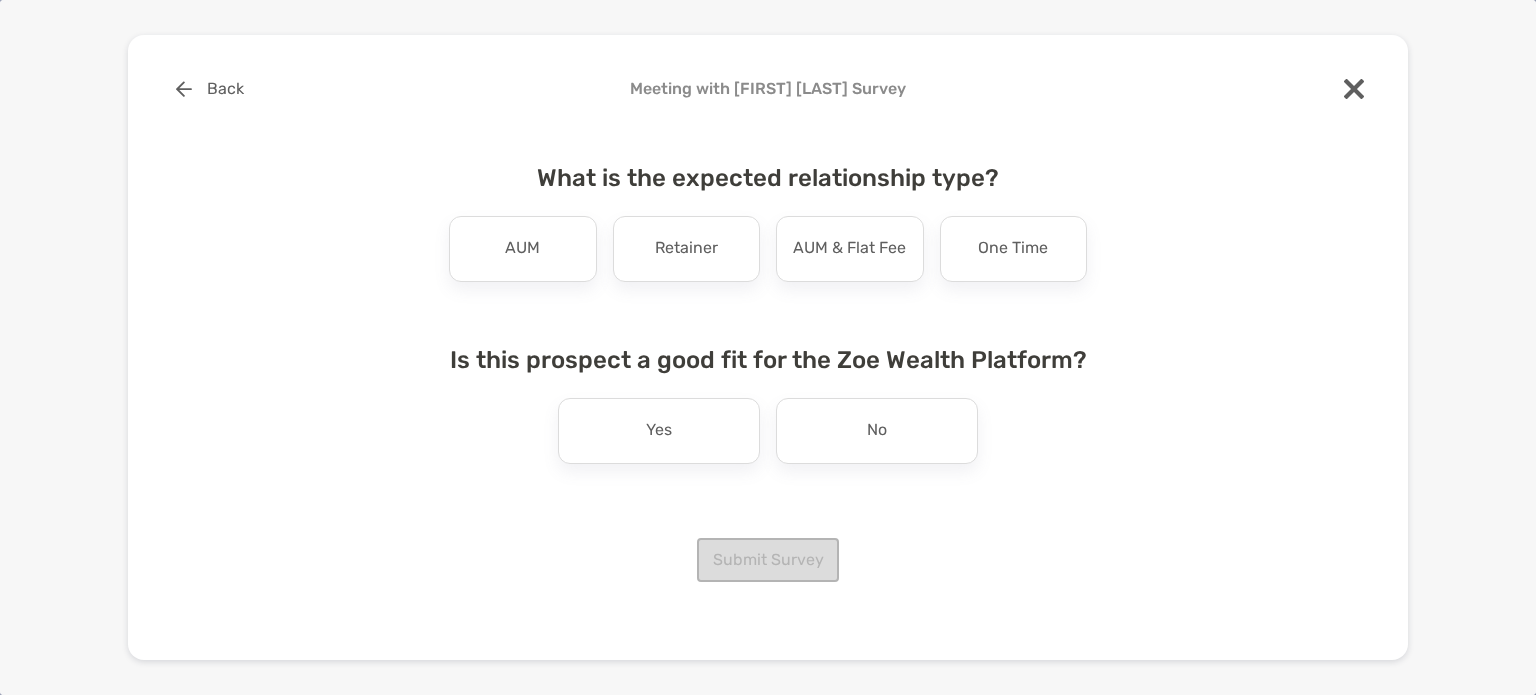 drag, startPoint x: 1022, startPoint y: 246, endPoint x: 1108, endPoint y: 225, distance: 88.52683 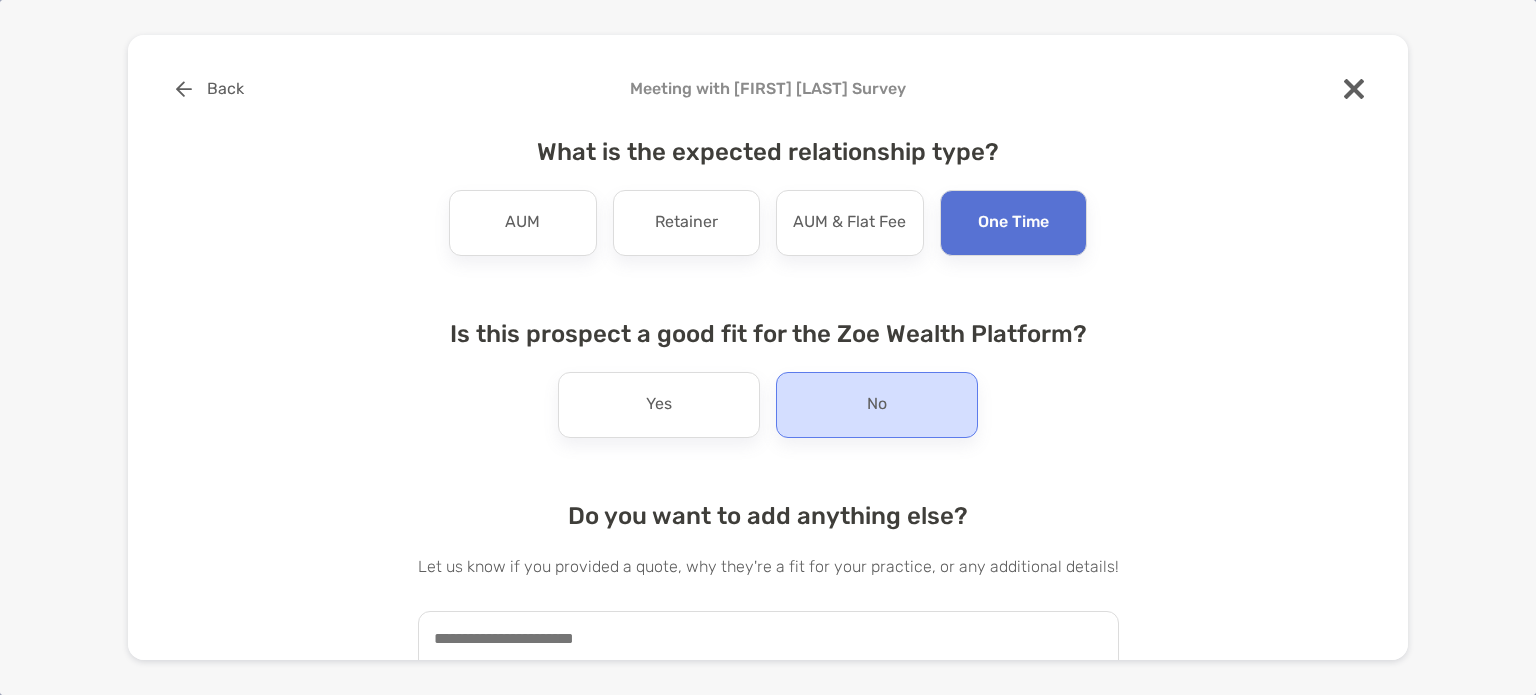 click on "No" at bounding box center (877, 405) 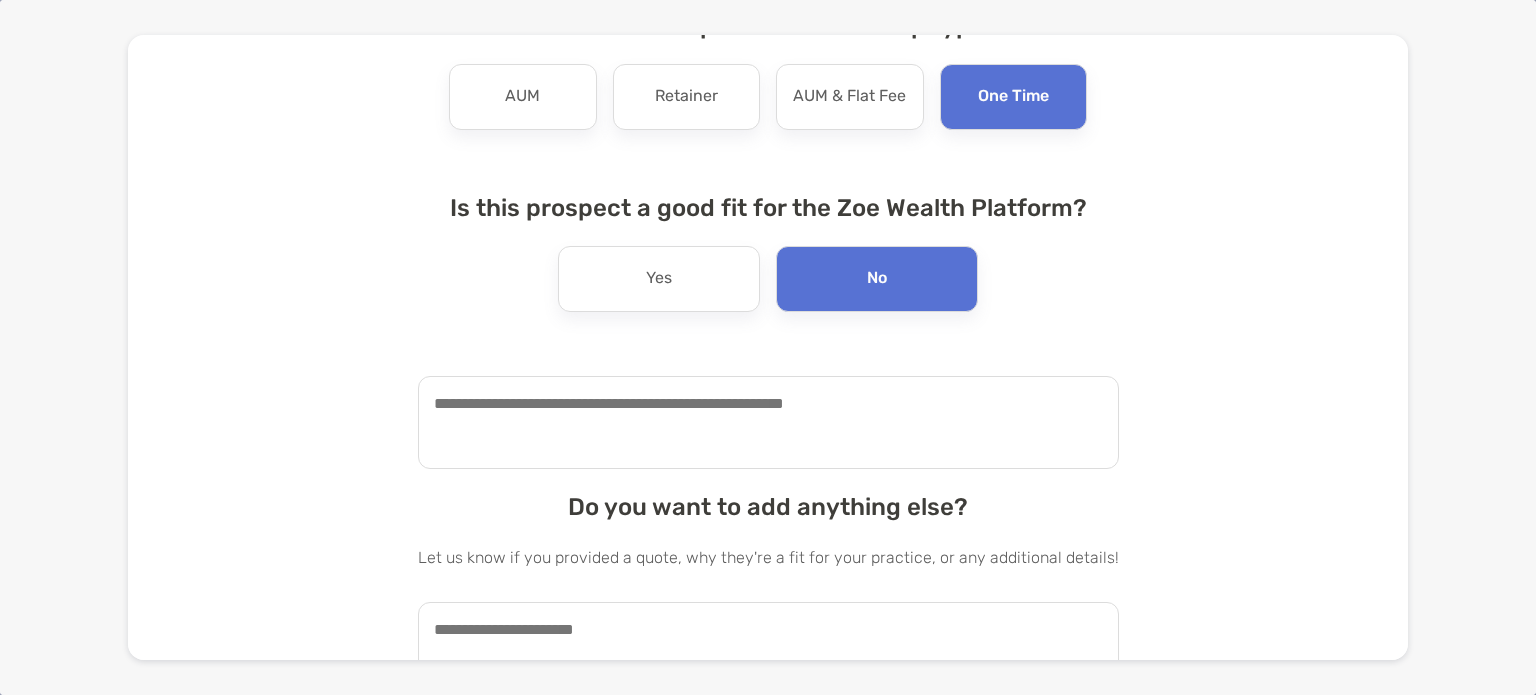 scroll, scrollTop: 200, scrollLeft: 0, axis: vertical 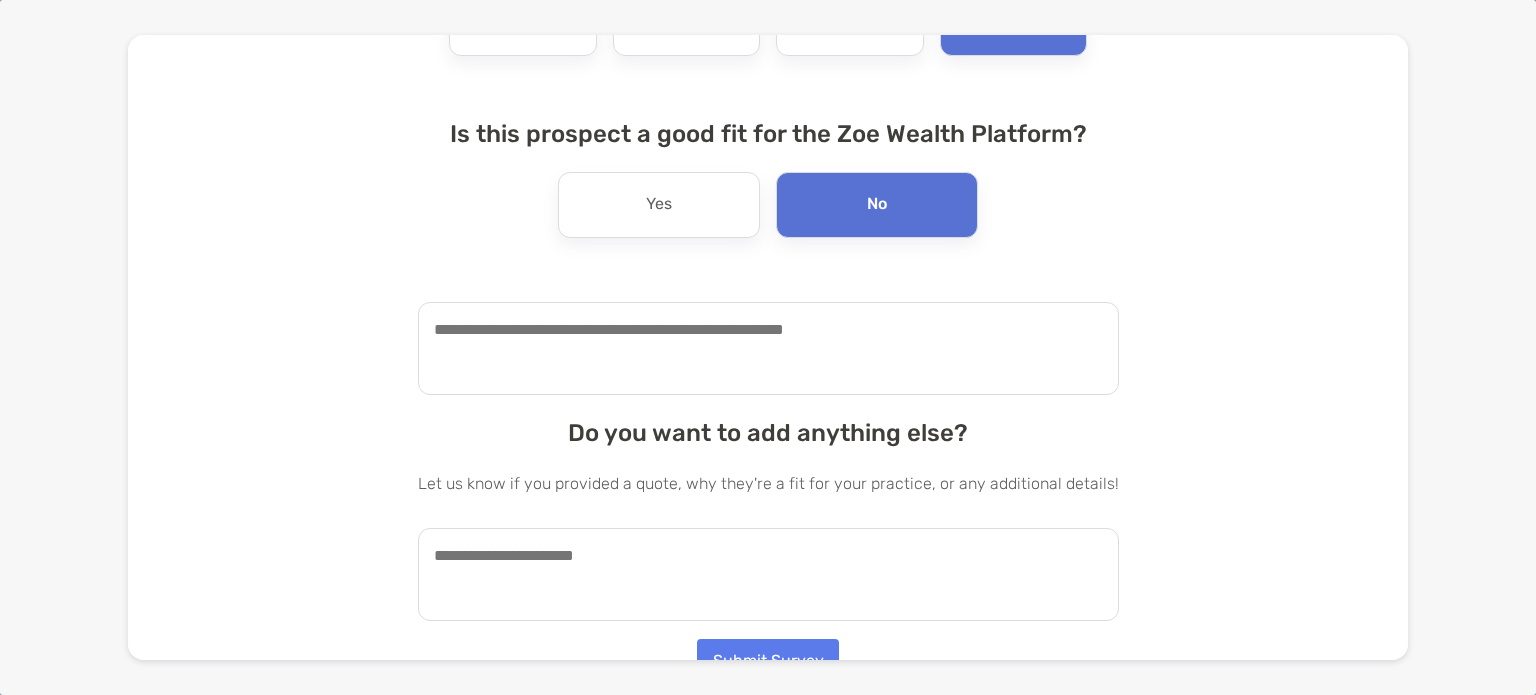 click at bounding box center [768, 348] 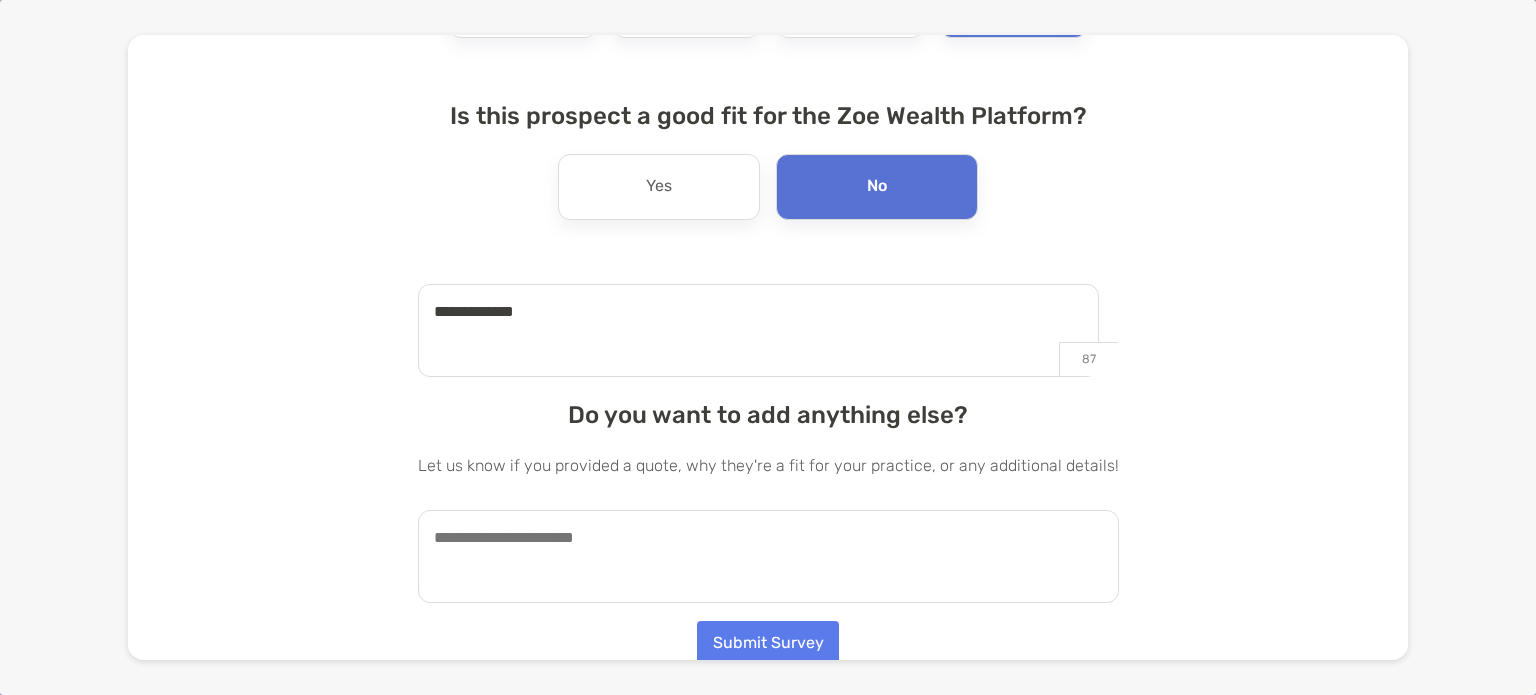 scroll, scrollTop: 223, scrollLeft: 0, axis: vertical 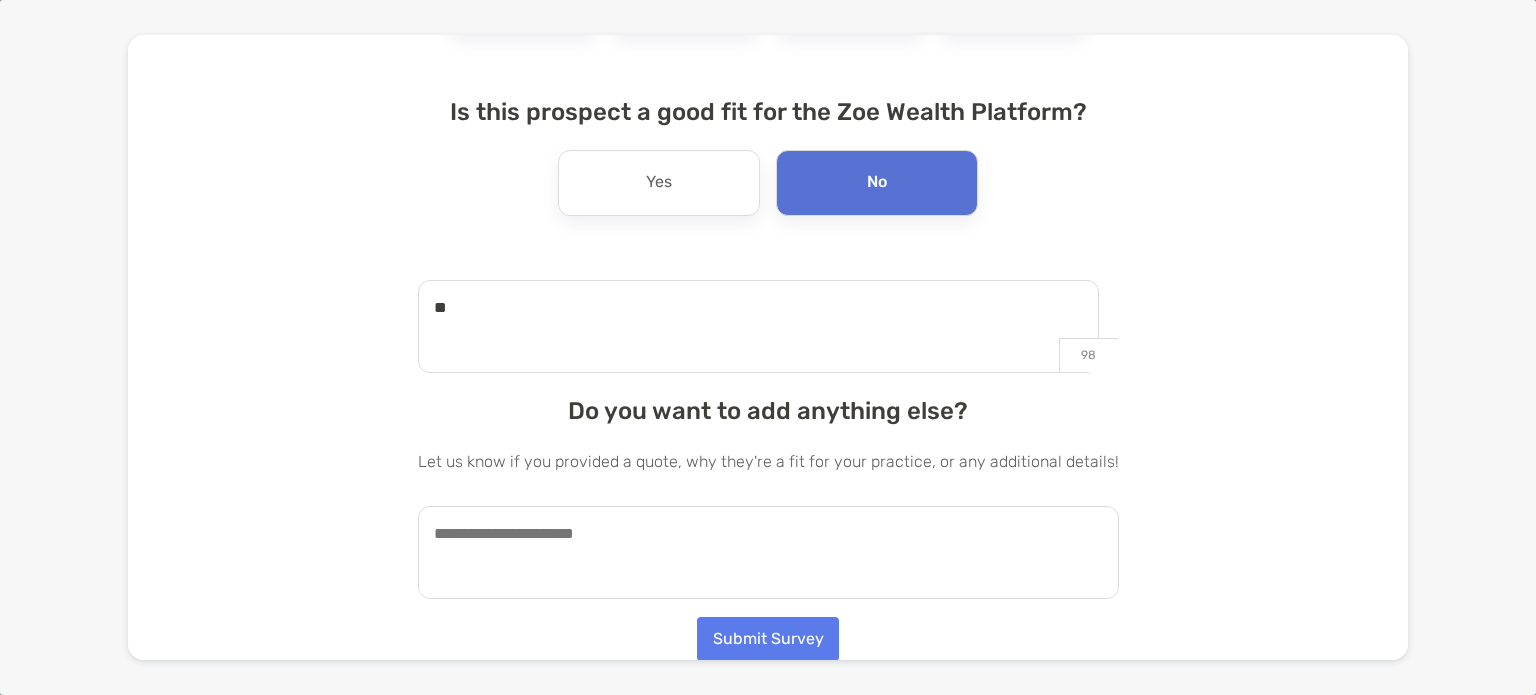 type on "*" 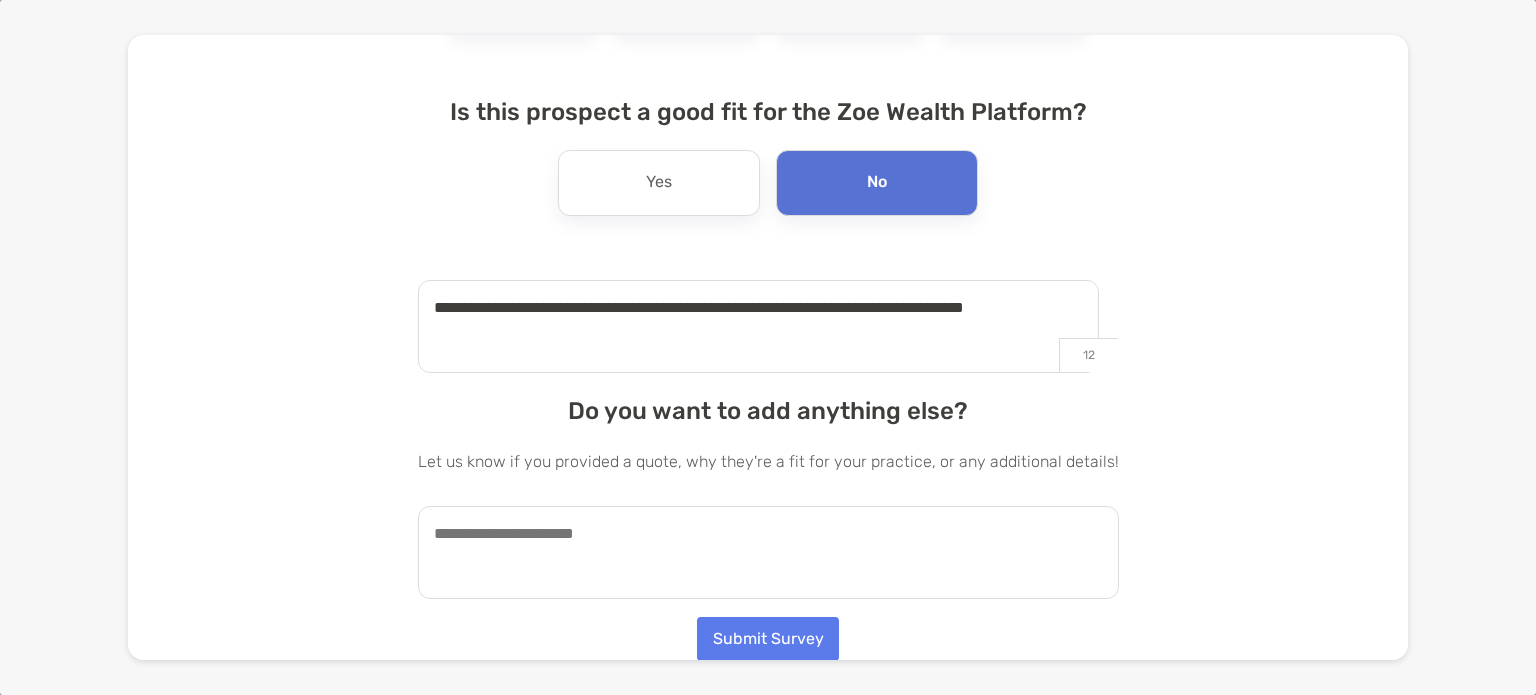 type on "**********" 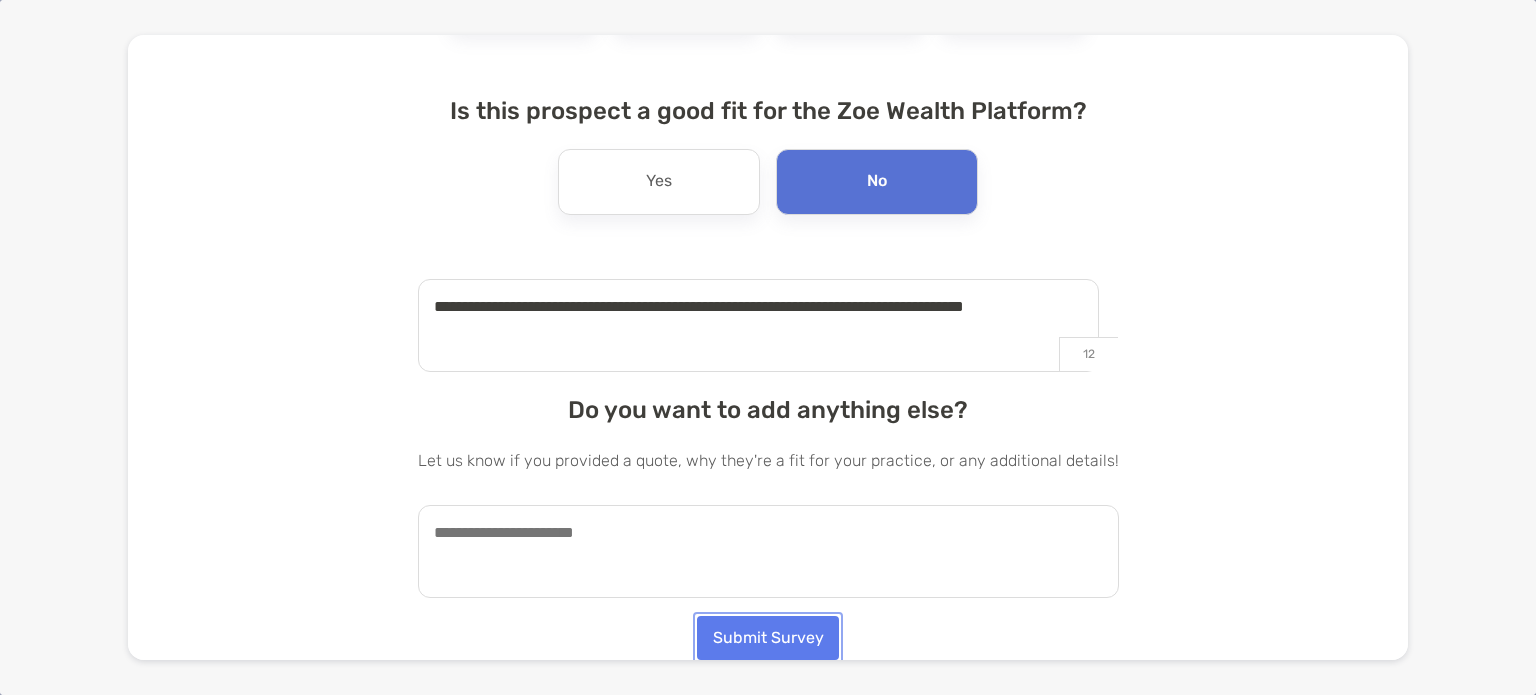 click on "Submit Survey" at bounding box center (768, 638) 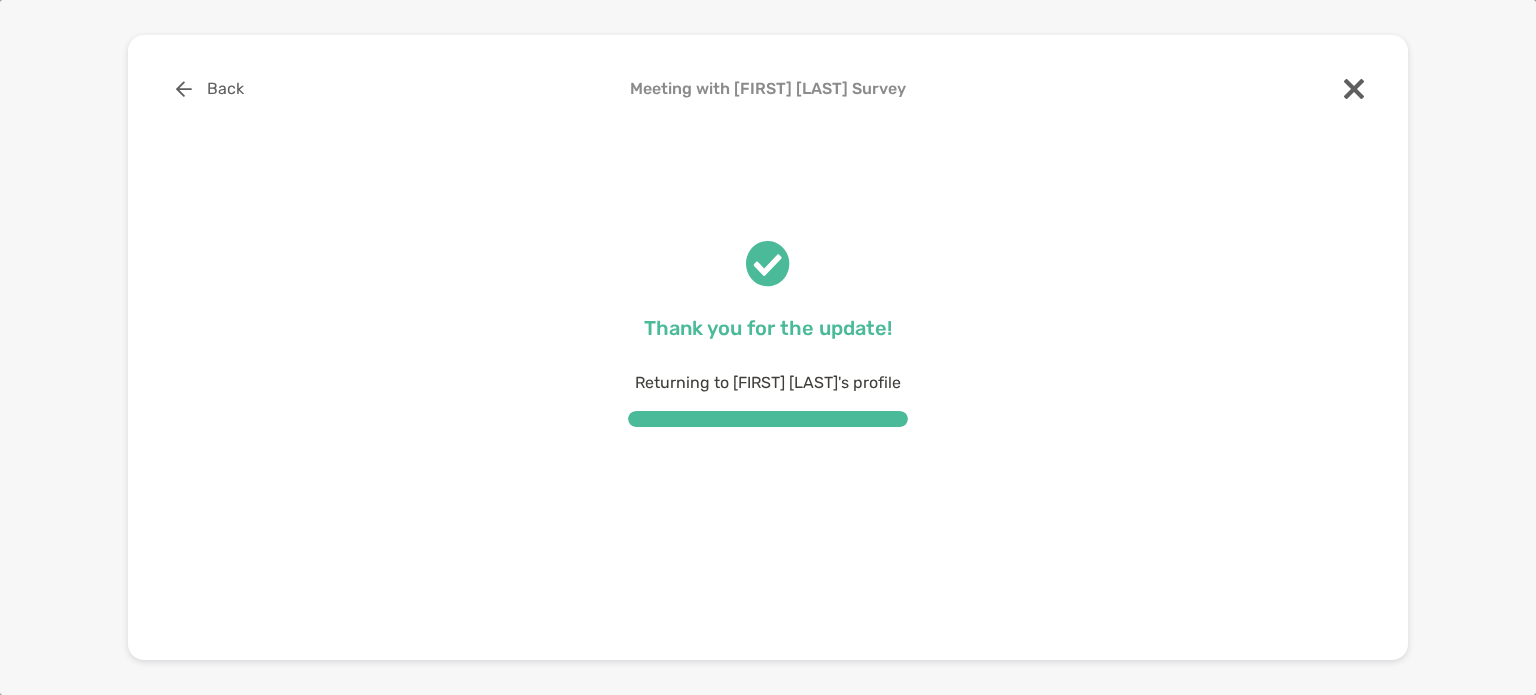 scroll, scrollTop: 0, scrollLeft: 0, axis: both 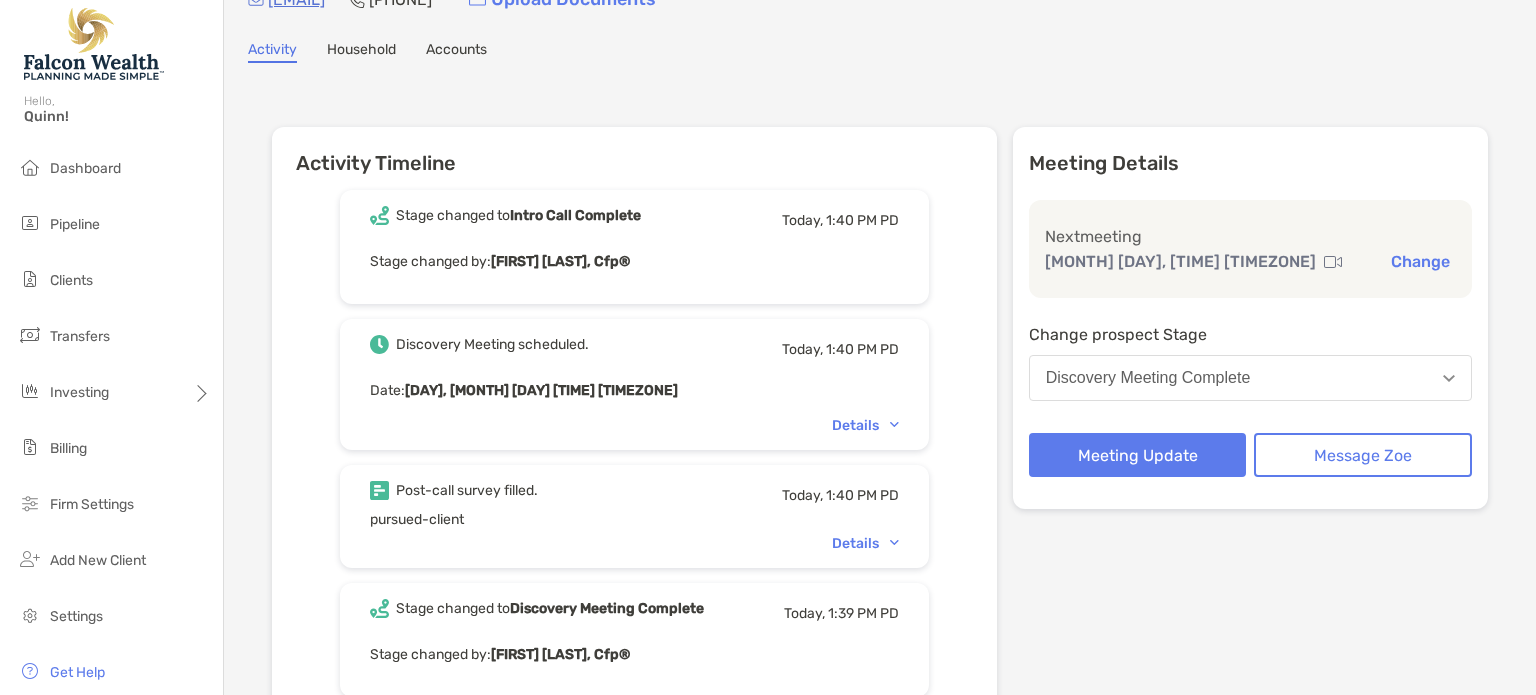 click on "Discovery Meeting Complete" at bounding box center (1148, 378) 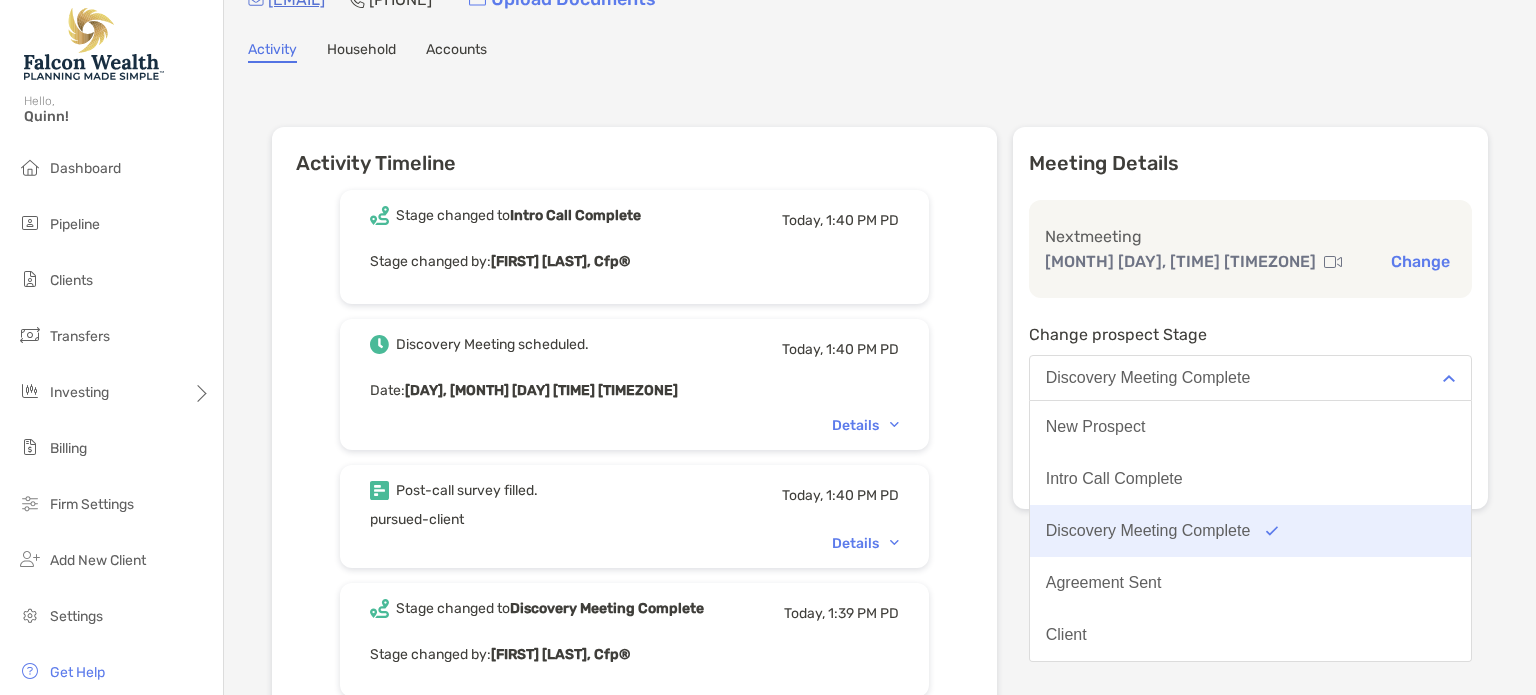 click on "Discovery Meeting Complete" at bounding box center (1148, 531) 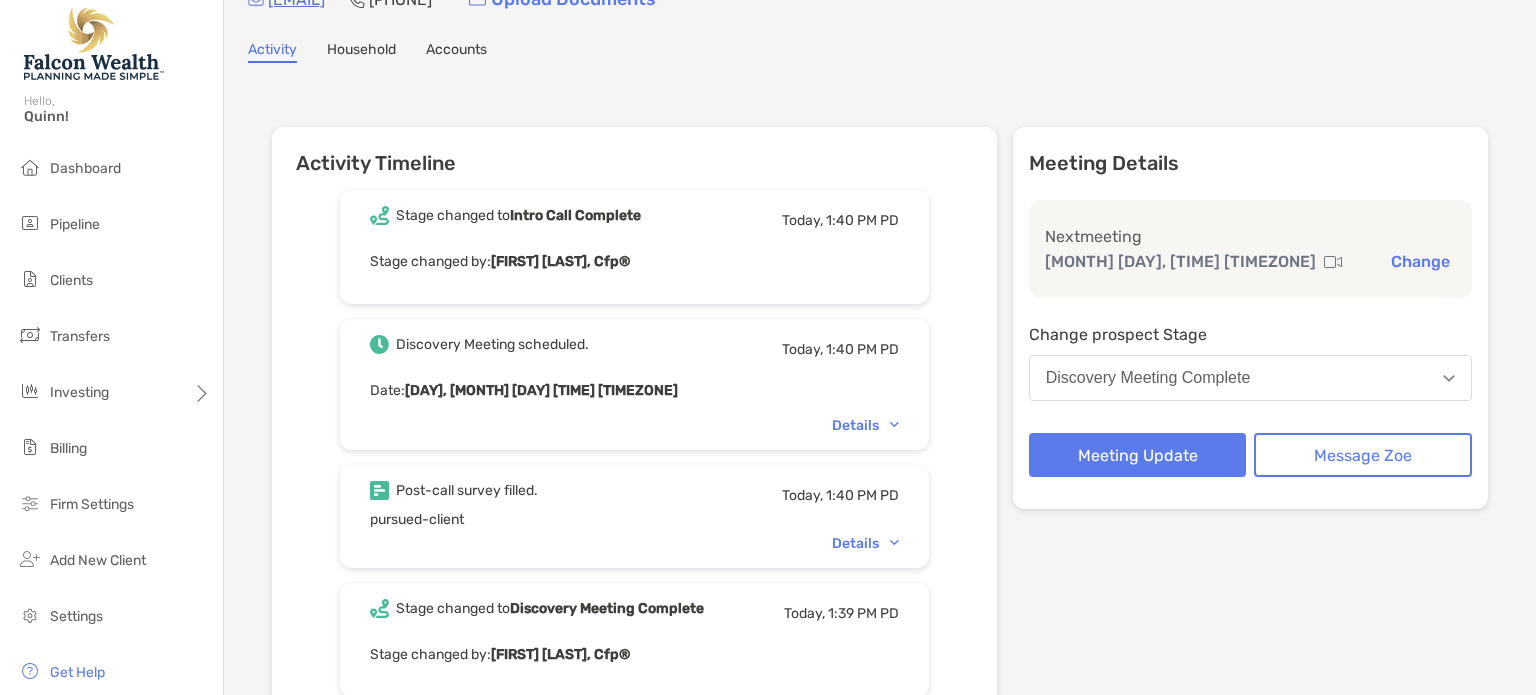 click on "Stage changed to  Intro Call Complete Today, 1:40 PM PD Stage changed by:  Quinn Carranza, Cfp® Discovery Meeting scheduled. Today, 1:40 PM PD Date :  Wed, Aug 13 1:30 PM PDT Details Post-call survey filled. Today, 1:40 PM PD pursued-client Details Stage changed to  Discovery Meeting Complete Today, 1:39 PM PD Stage changed by:  Quinn Carranza, Cfp® From Brendan at Zoe General Update Today, 5:42 AM PD Reply New Message from Brendan Connors (Zoe concierge) Hi Quinn,
Connecting you with Heidi Graff, she’s a nurse currently in the early stages of looking for an advisor. She’s starting a... Complete message Stage changed to  New Prospect Yesterday, 10:07 AM PD Stage changed by:  🎉 New prospect! Heidi Graff  is now   in your pipeline." at bounding box center [634, 707] 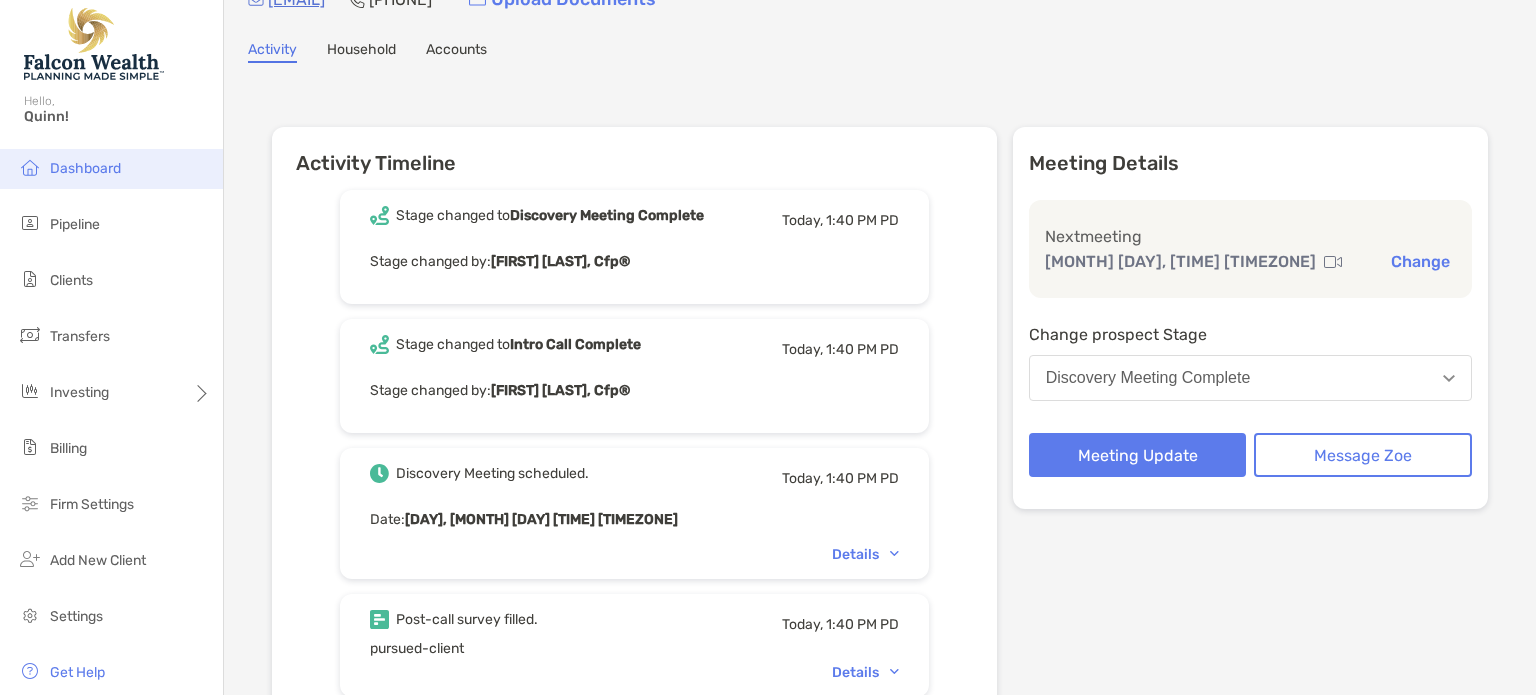 click on "Dashboard" at bounding box center (111, 169) 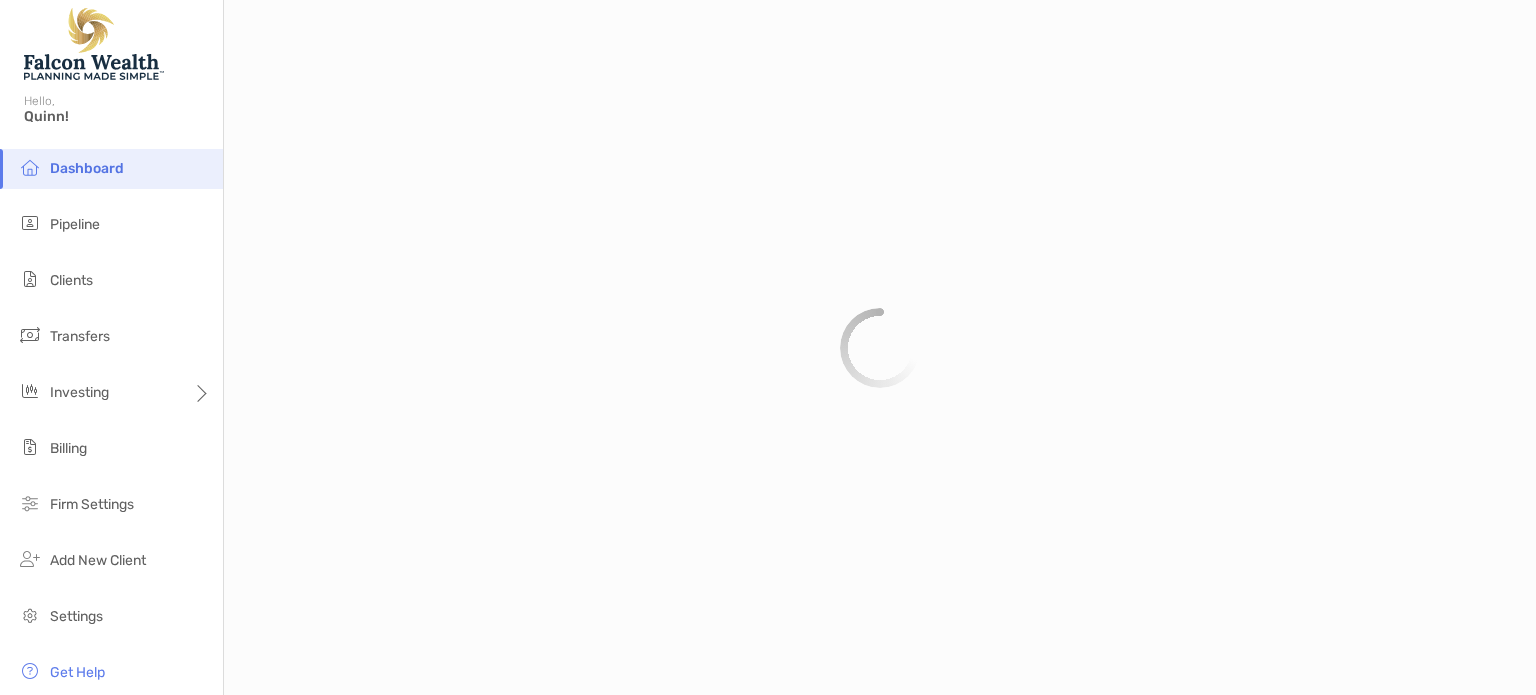 scroll, scrollTop: 0, scrollLeft: 0, axis: both 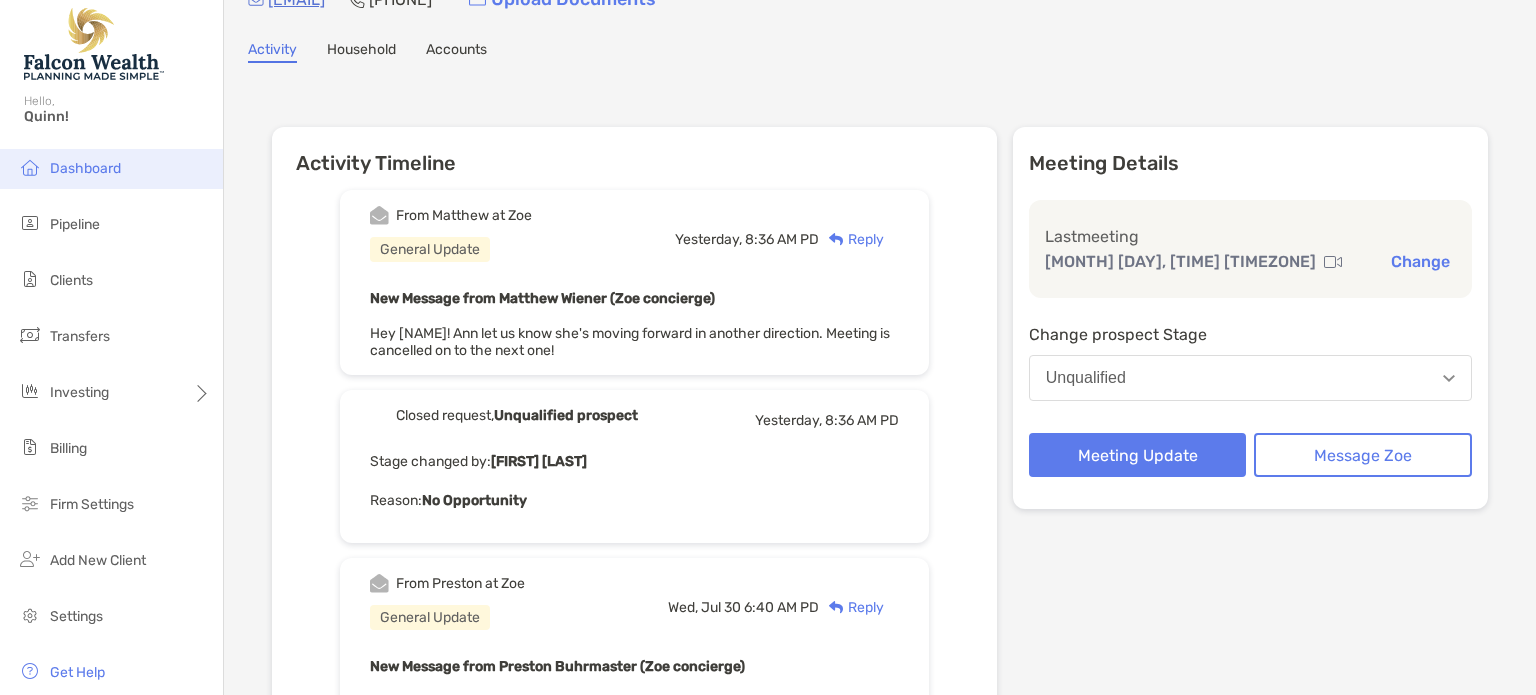 drag, startPoint x: 65, startPoint y: 162, endPoint x: 89, endPoint y: 158, distance: 24.33105 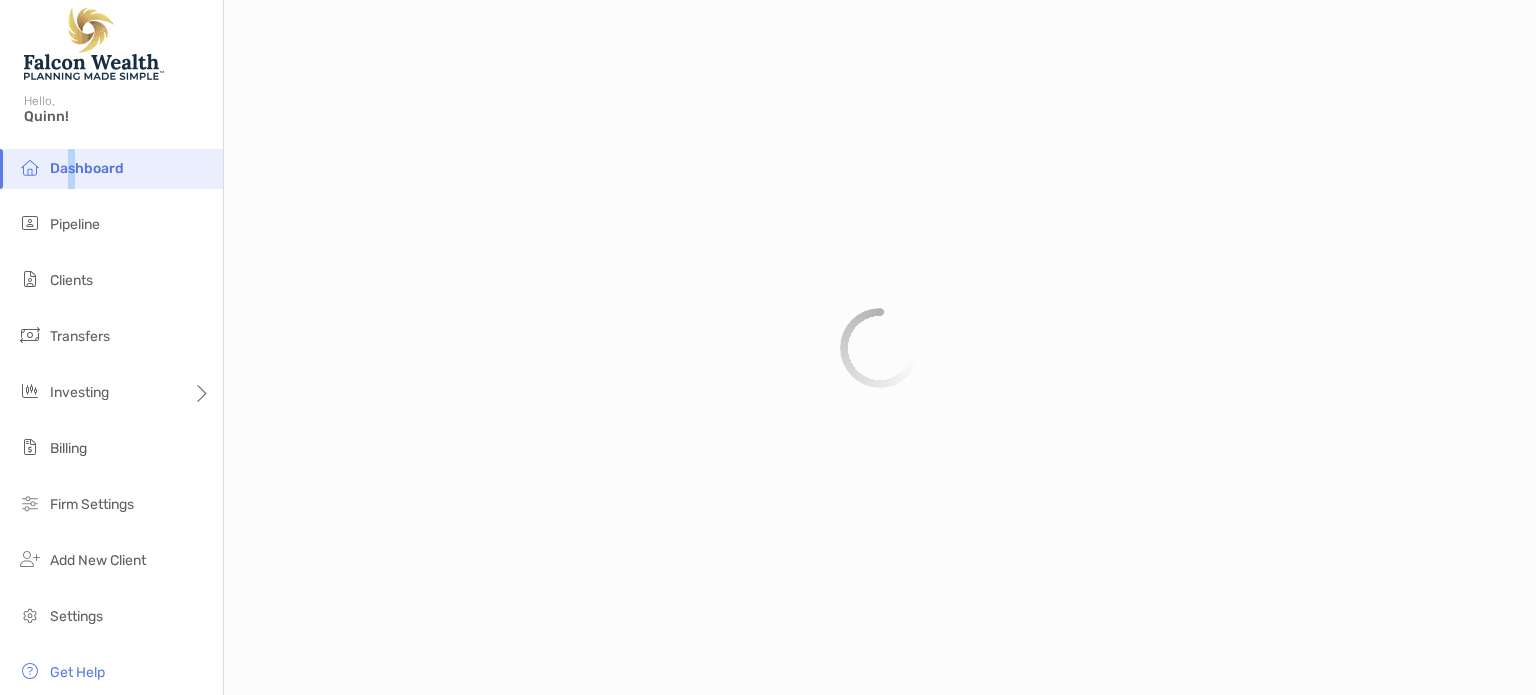 scroll, scrollTop: 0, scrollLeft: 0, axis: both 